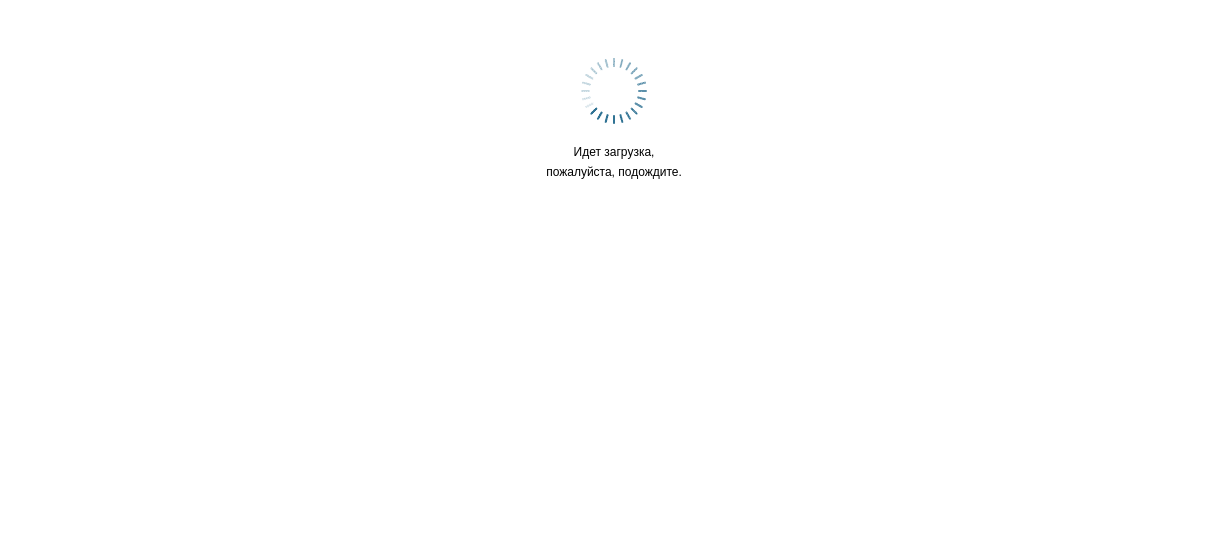 scroll, scrollTop: 0, scrollLeft: 0, axis: both 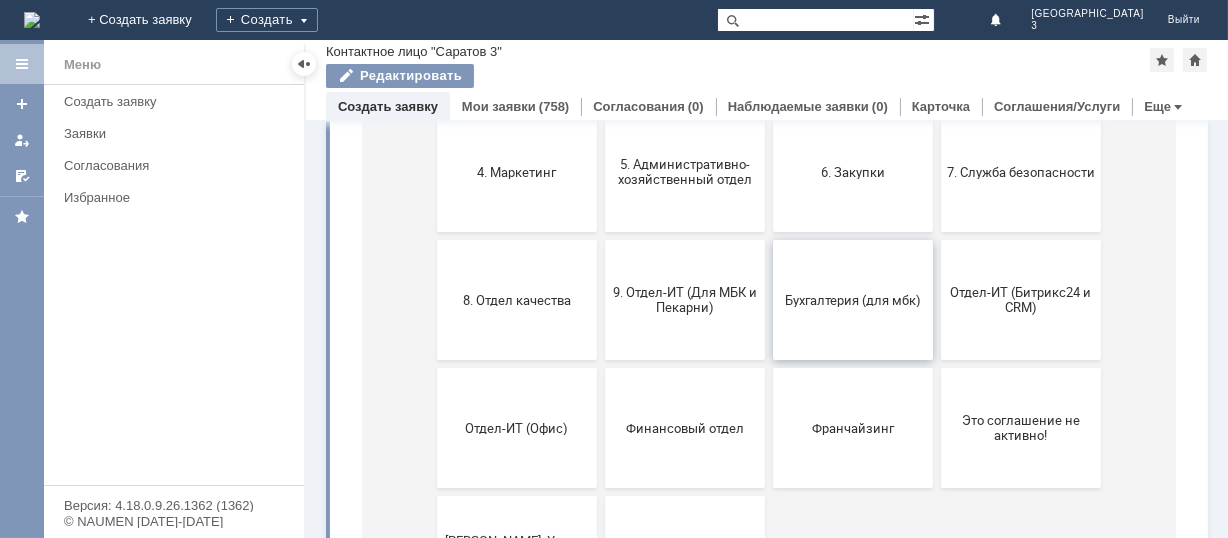 click on "Бухгалтерия (для мбк)" at bounding box center (852, 300) 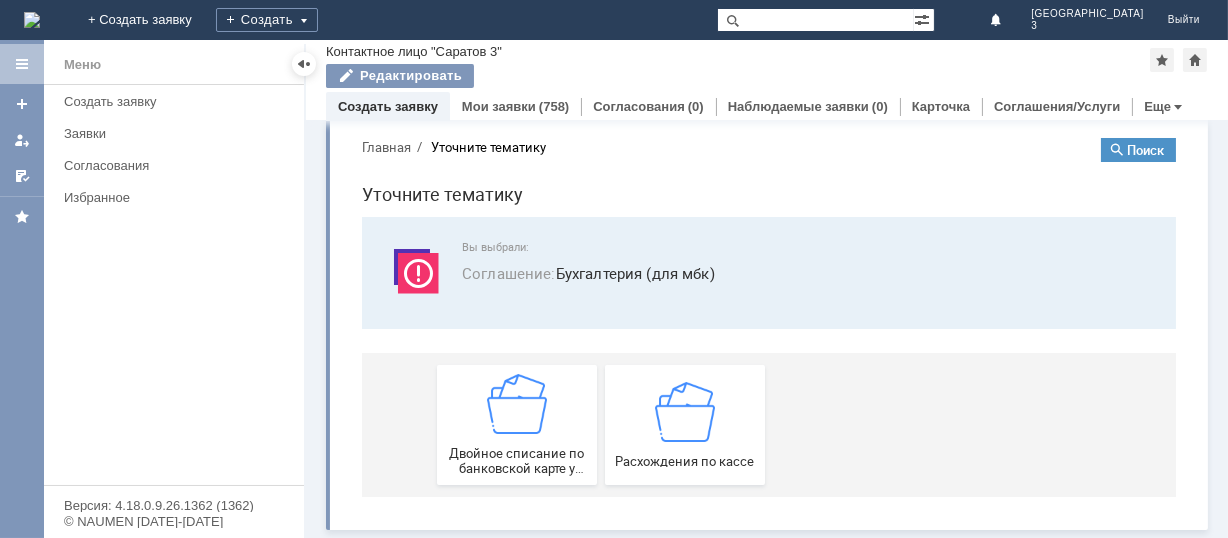 scroll, scrollTop: 21, scrollLeft: 0, axis: vertical 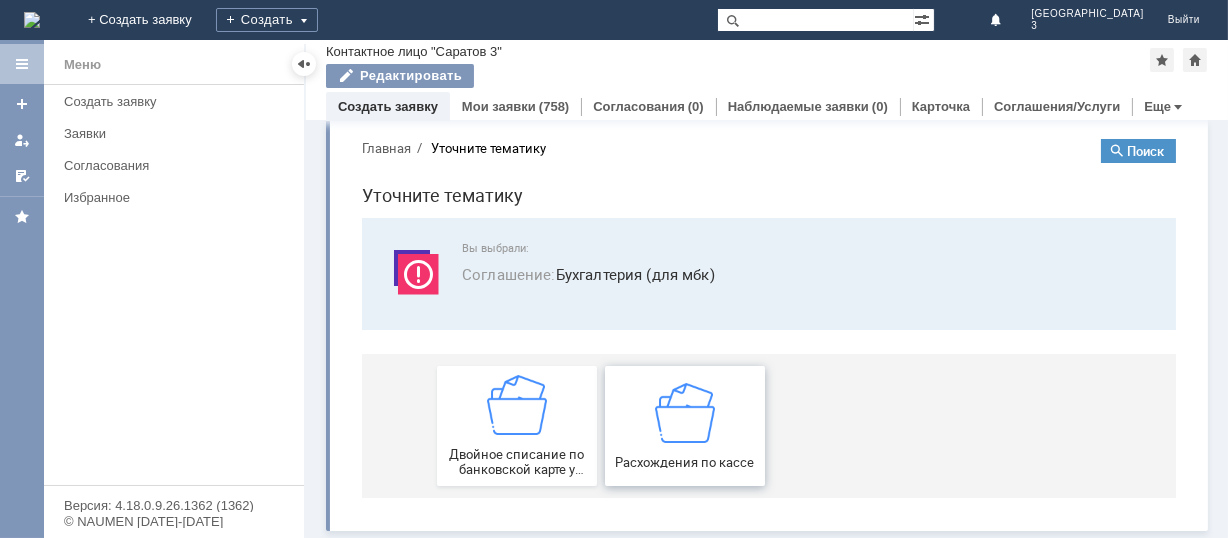 click on "Расхождения по кассе" at bounding box center (684, 460) 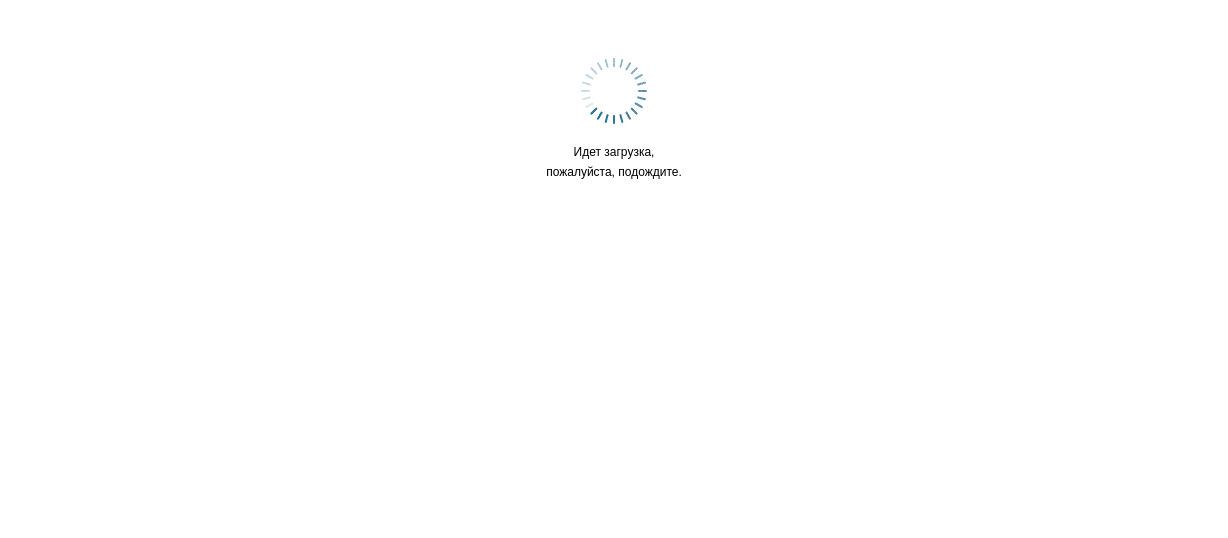 scroll, scrollTop: 0, scrollLeft: 0, axis: both 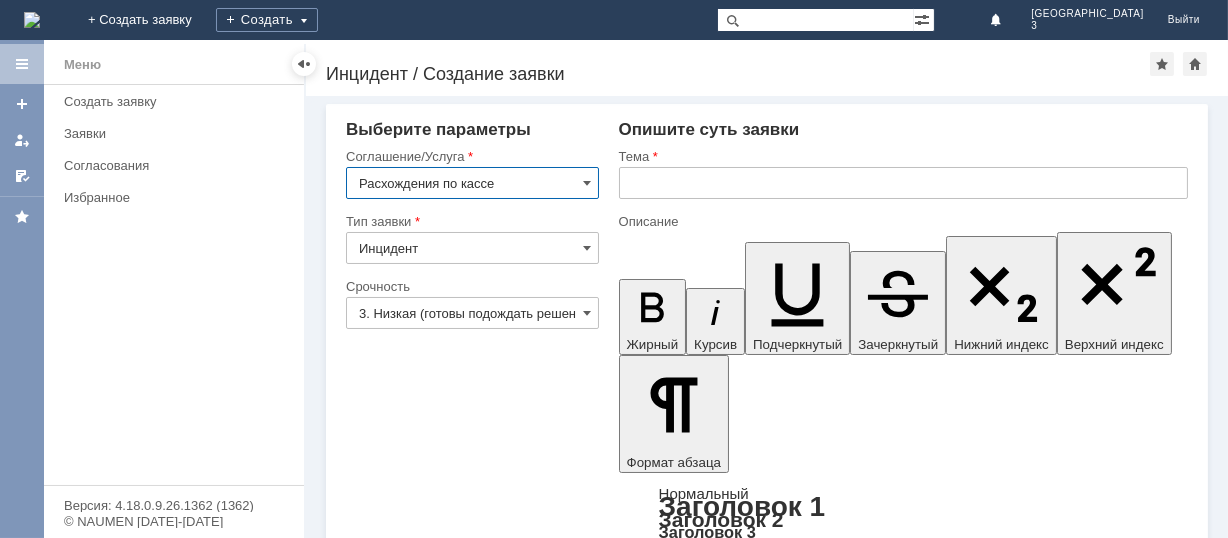 click on "3. Низкая (готовы подождать решение)" at bounding box center (472, 313) 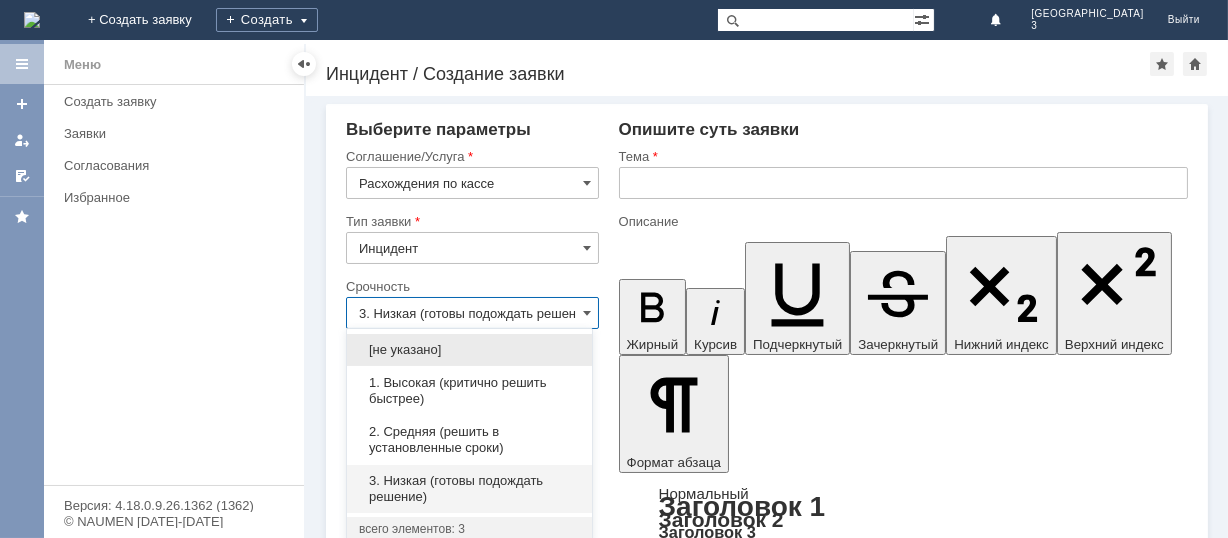 scroll, scrollTop: 22, scrollLeft: 0, axis: vertical 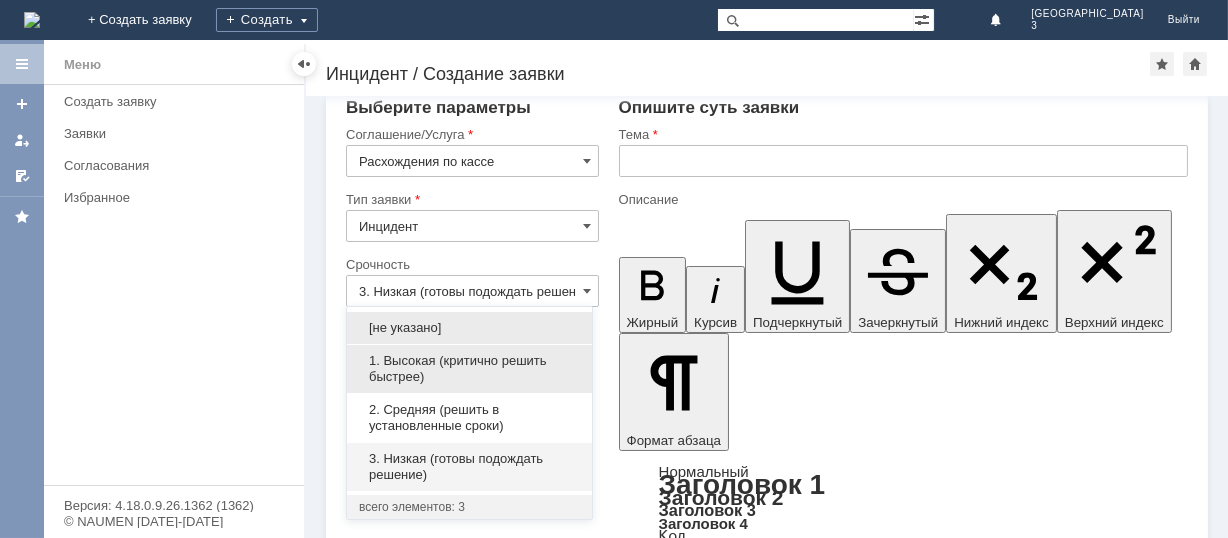 click on "1. Высокая (критично решить быстрее)" at bounding box center [469, 369] 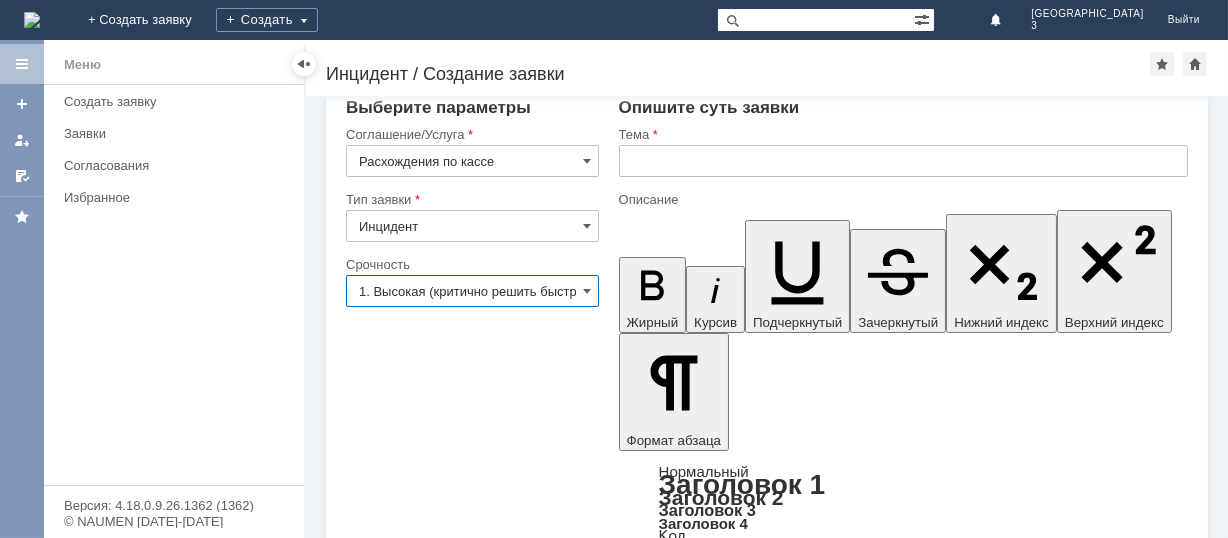 type on "1. Высокая (критично решить быстрее)" 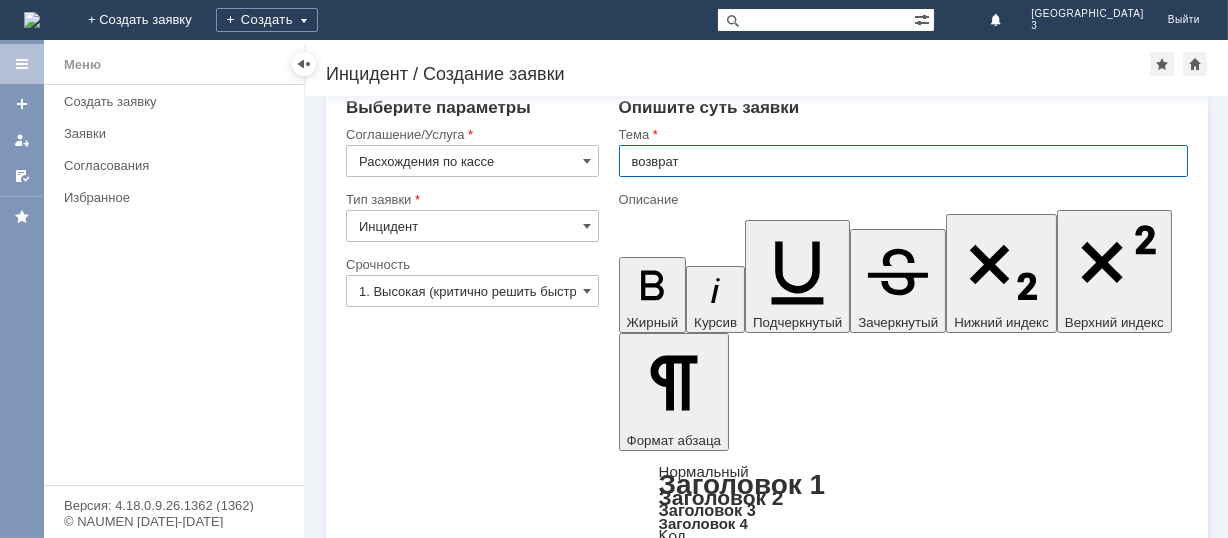 type on "возврат" 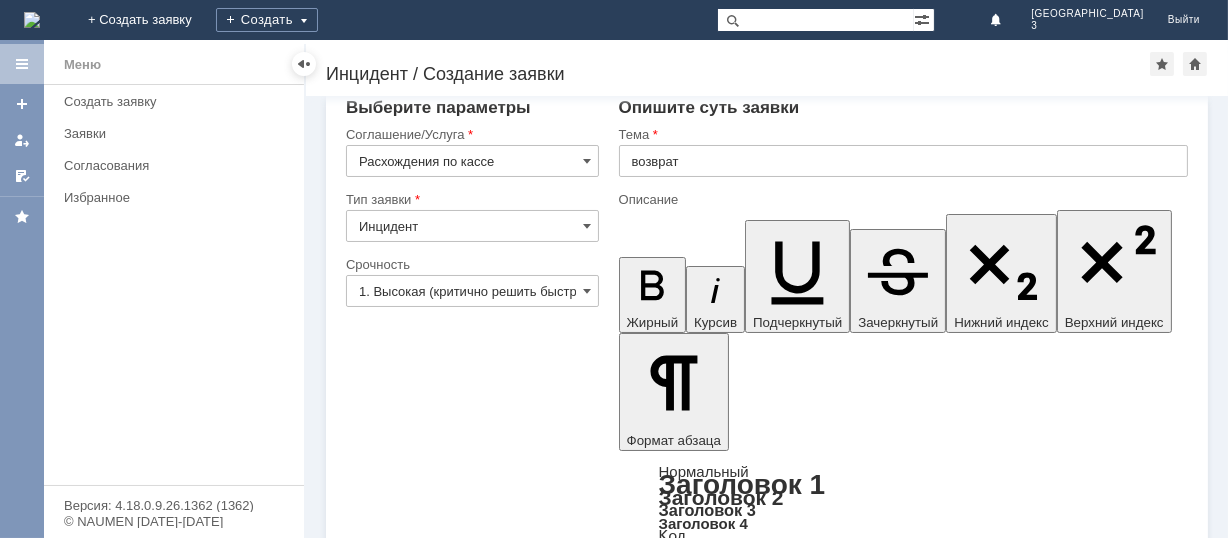 type 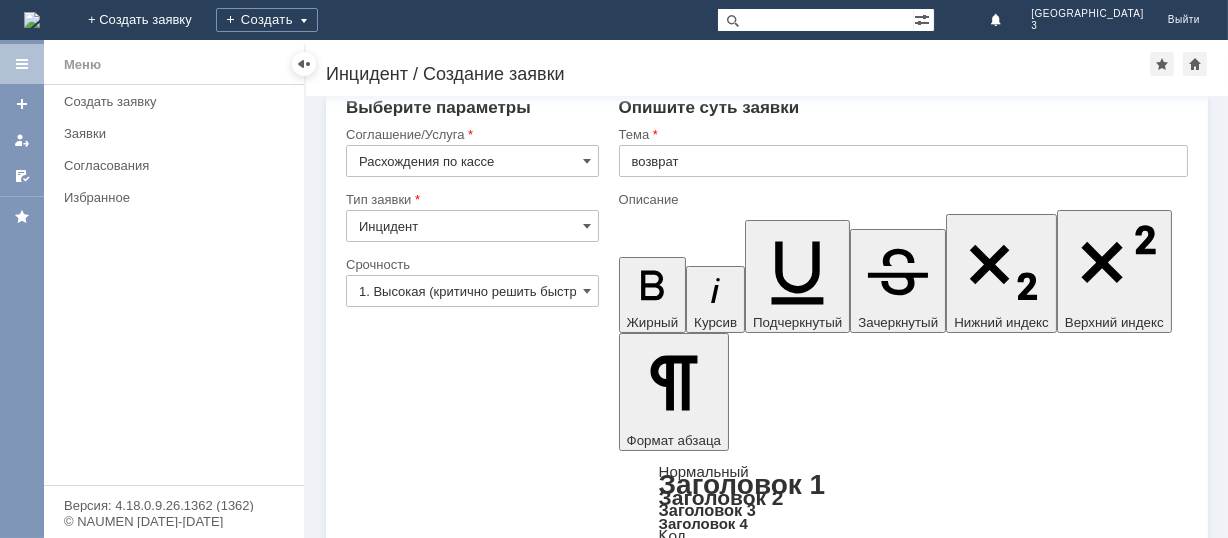 click on "Здравствуйте.Вчера по моей ошибки пробила чек за наличные." at bounding box center (781, 4630) 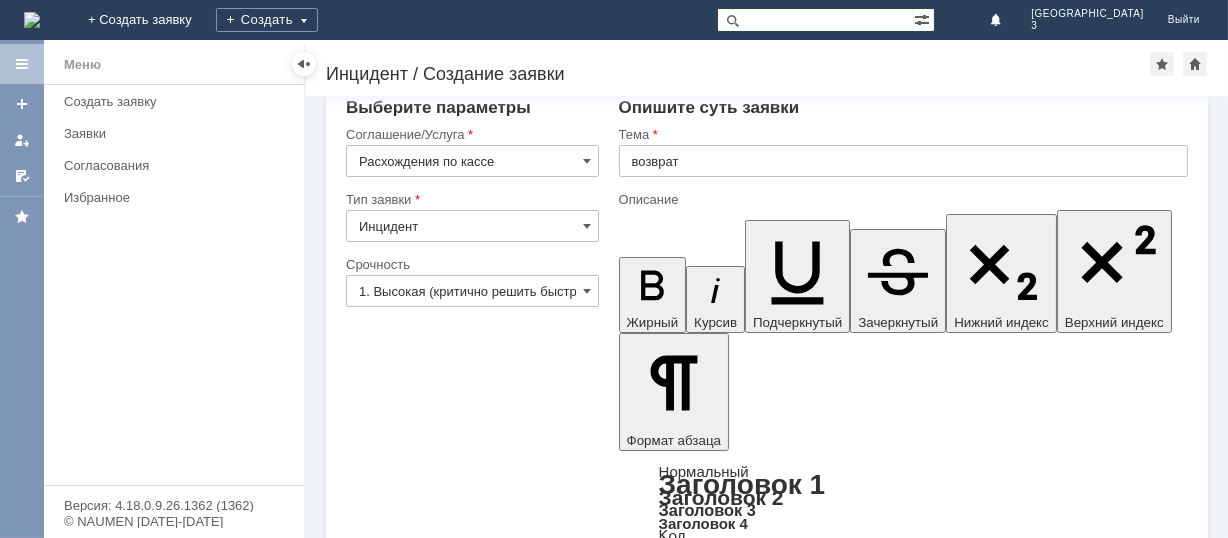 click on "Здравствуйте.Вчера по своей ошибки я  пробила чек за наличные." at bounding box center (781, 4679) 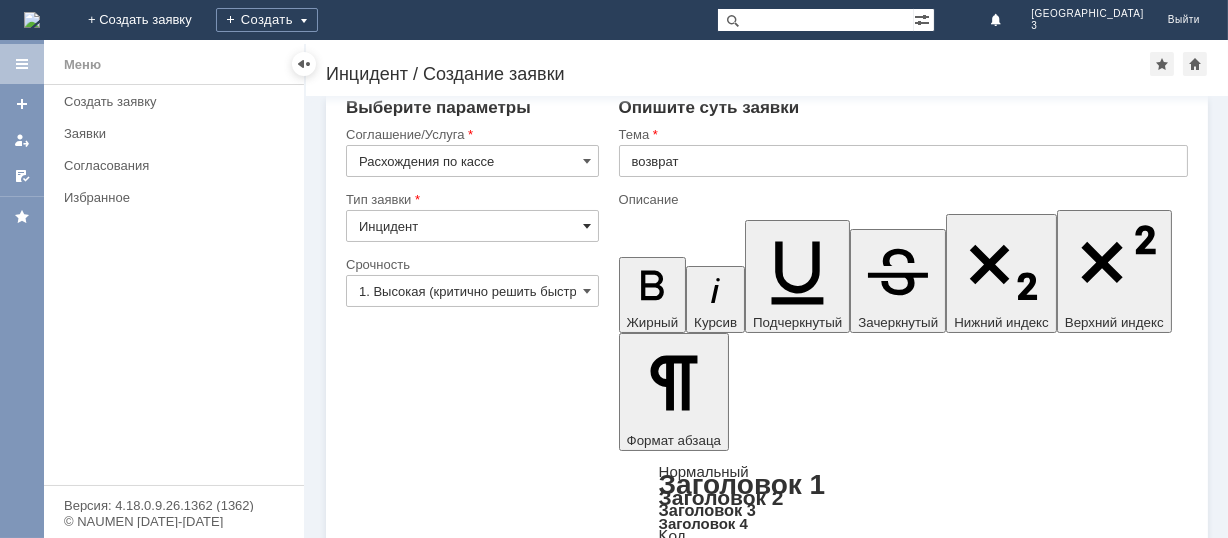 click at bounding box center (587, 226) 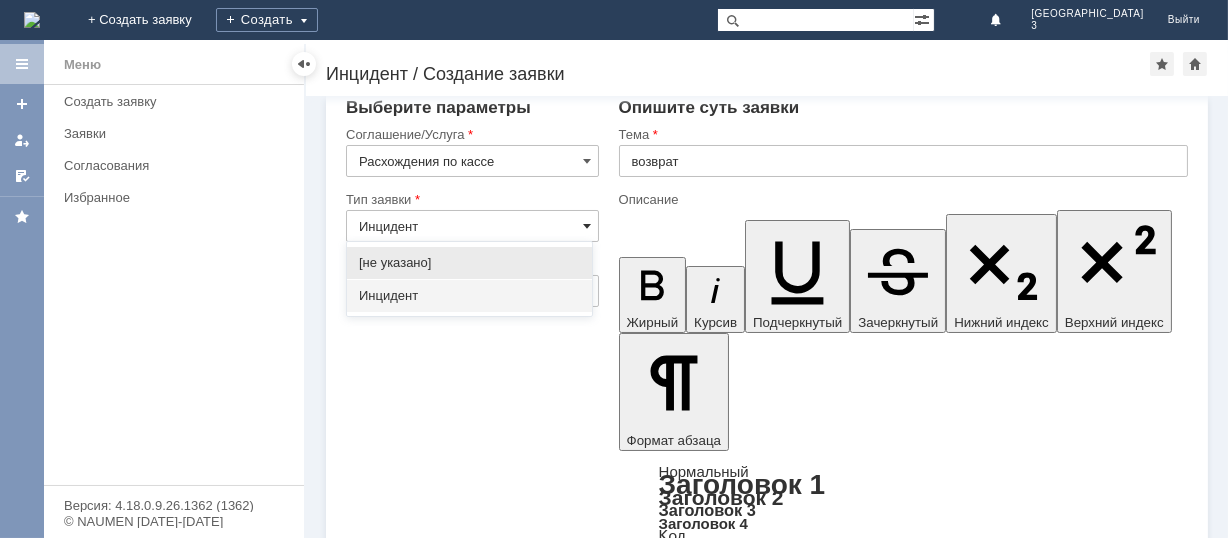 click at bounding box center [587, 226] 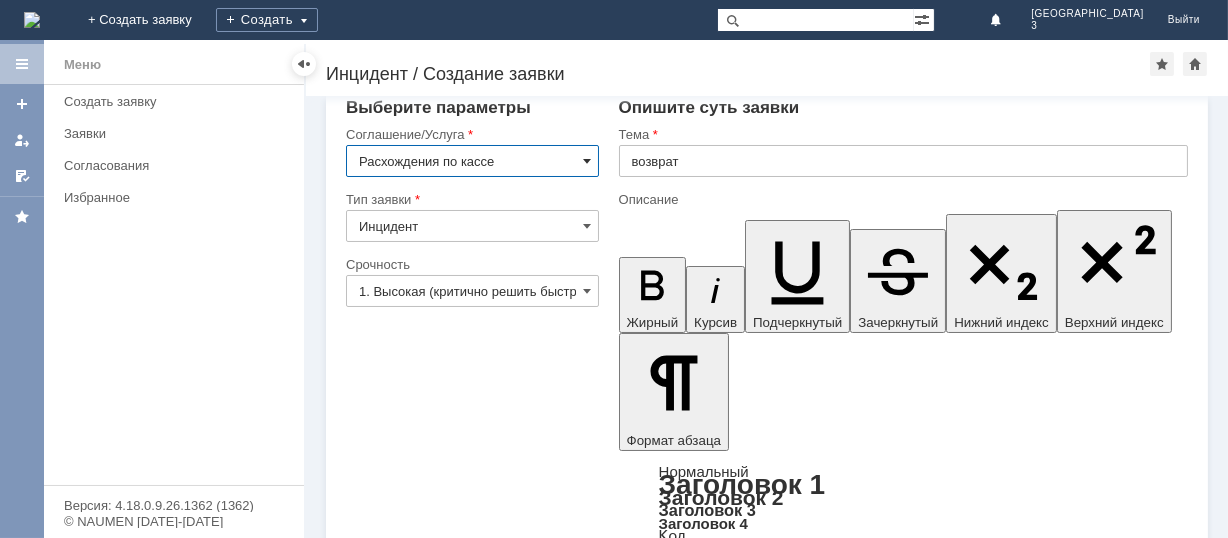 click on "Расхождения по кассе" at bounding box center [472, 161] 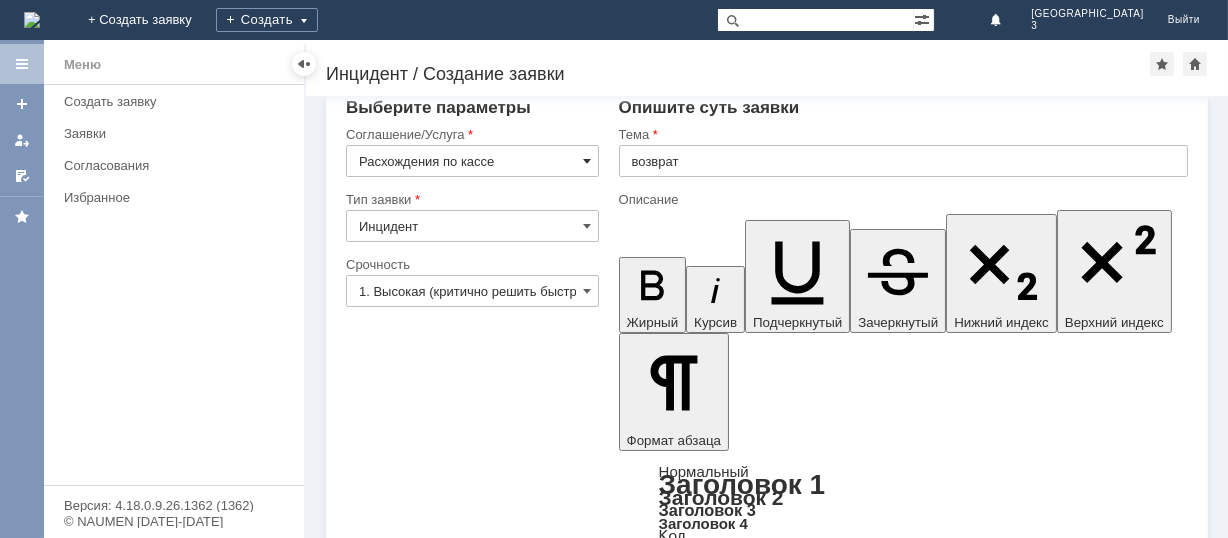 click at bounding box center [587, 161] 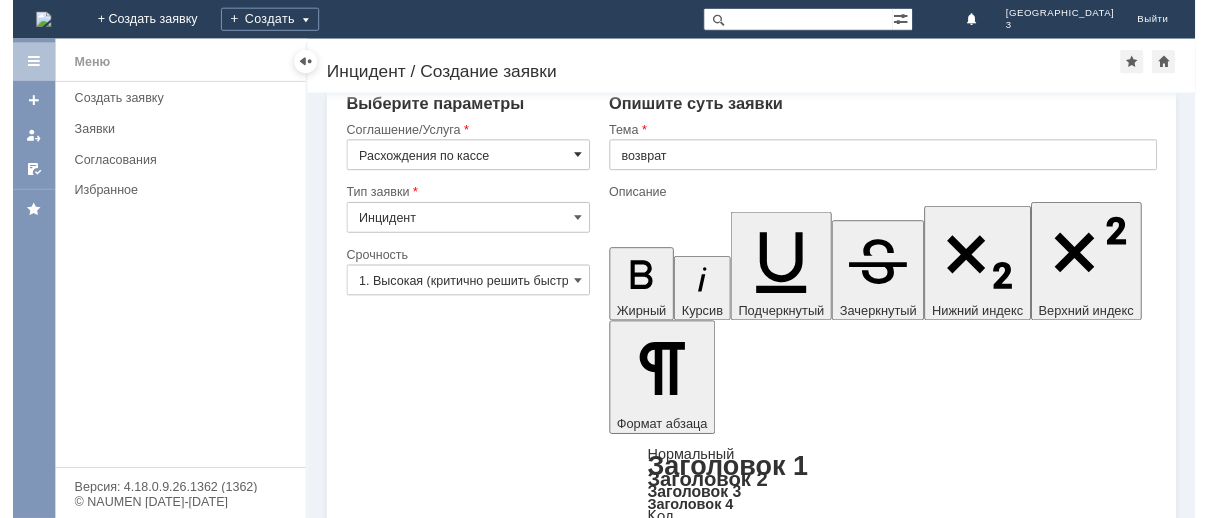 scroll, scrollTop: 21, scrollLeft: 0, axis: vertical 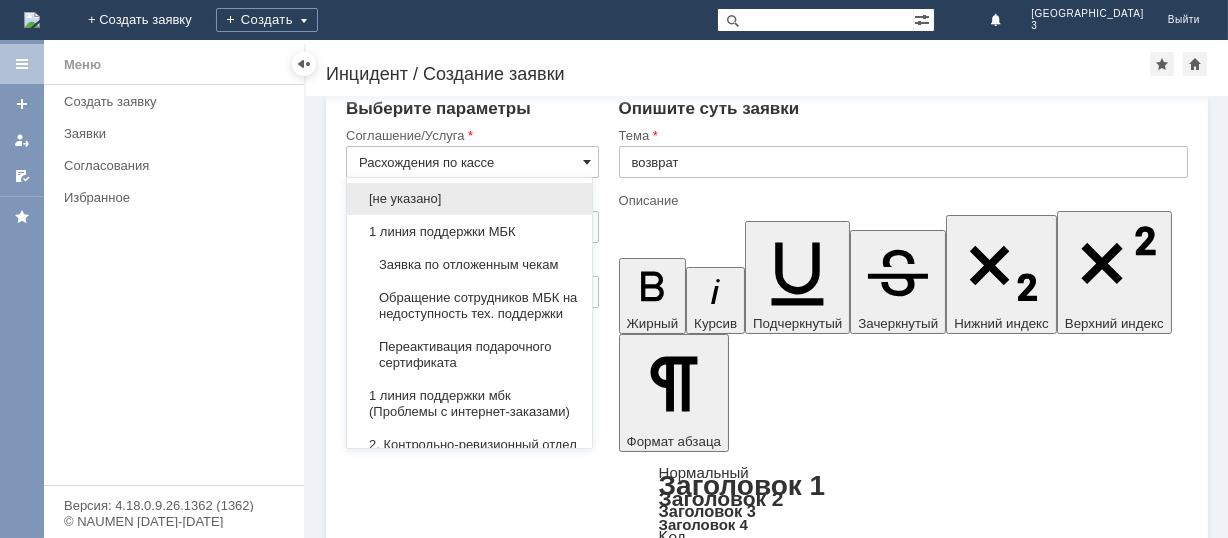 click at bounding box center (587, 162) 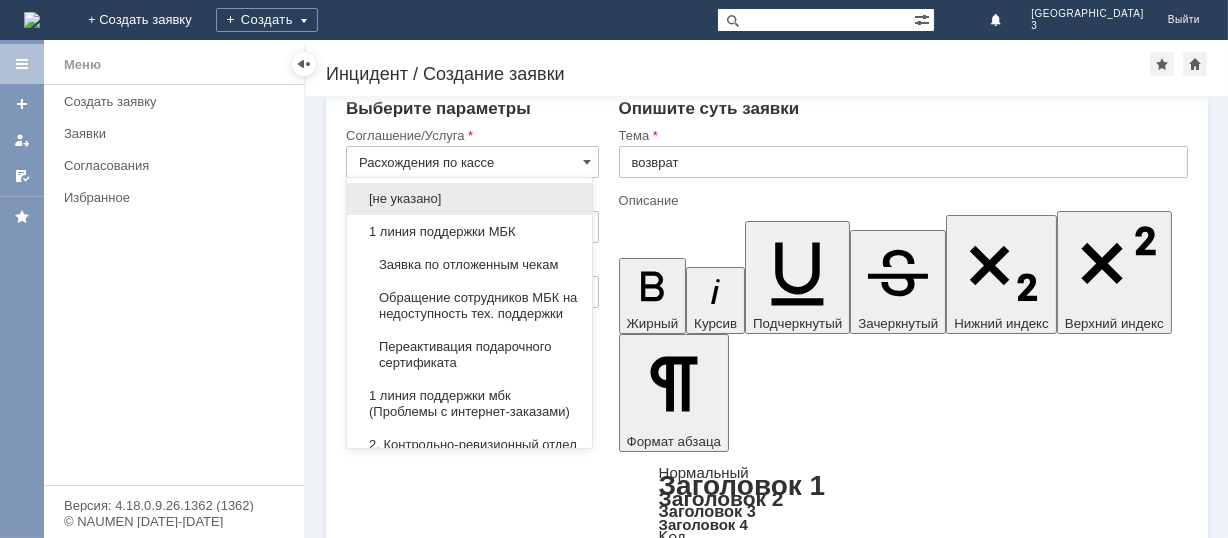 click on "Здравствуйте.Вчера по своей ошибки я  пробила чек за наличные." at bounding box center [781, 4680] 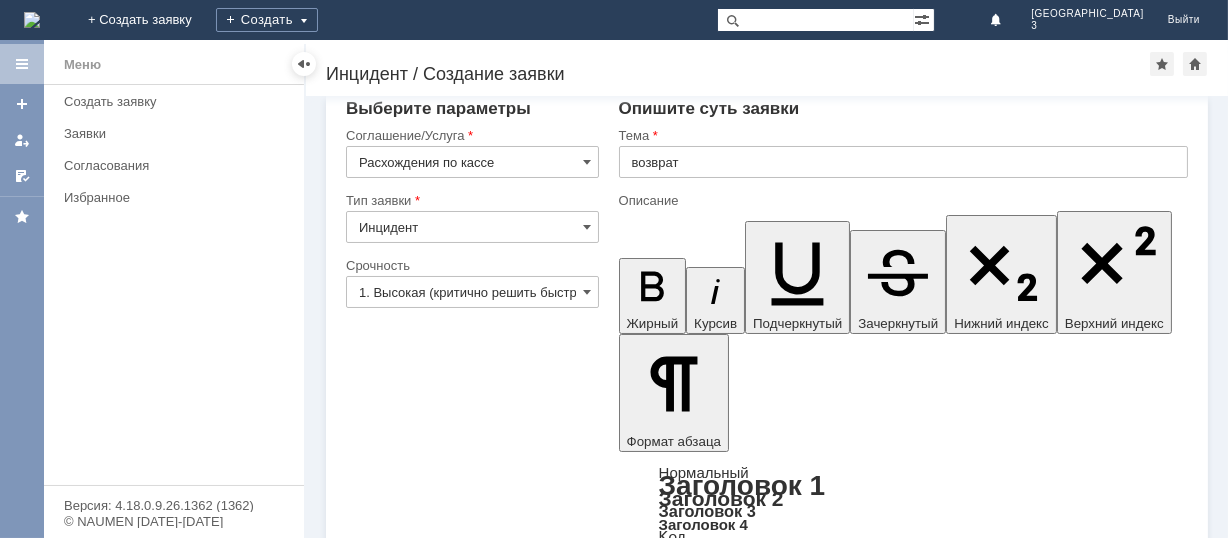 type on "Расхождения по кассе" 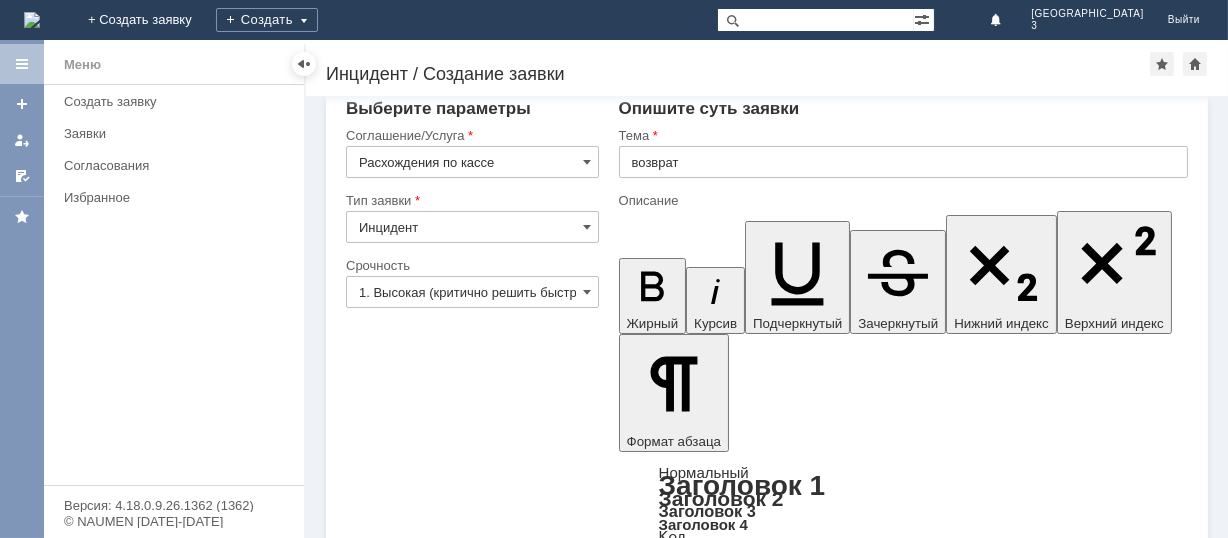 click on "Здравствуйте.Вчера по своей ошибки я  пробила чек за наличные." at bounding box center (781, 4639) 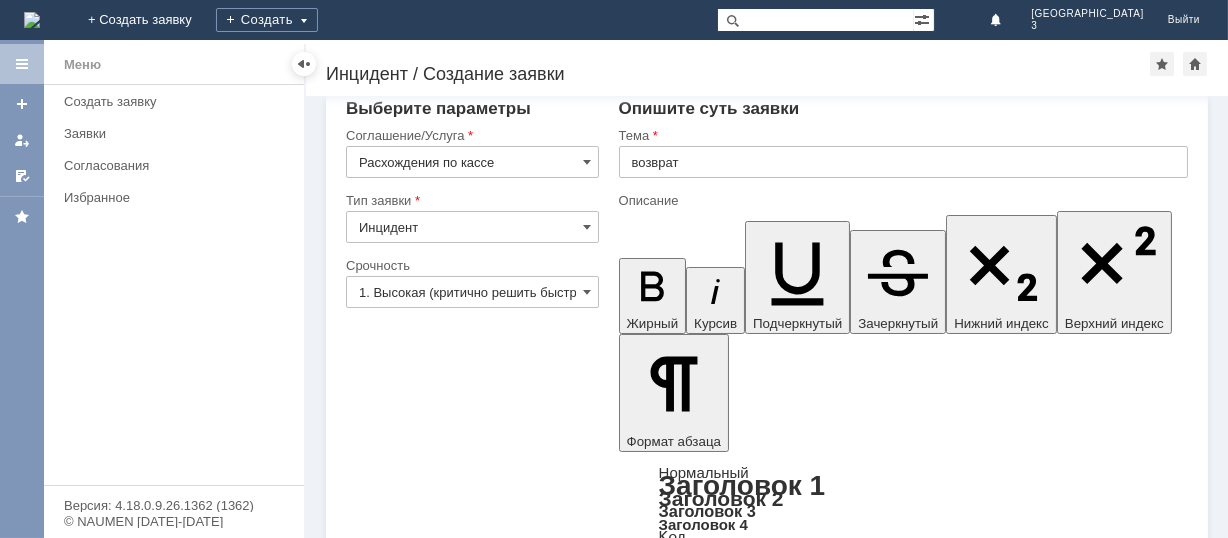 click on "Здравствуйте.Вчера по своей ошибки я пробила чек за наличный расчет.Помогите пожалуйста исправить эту ошибку.У меня теперь расхождени по кассе" at bounding box center [781, 4647] 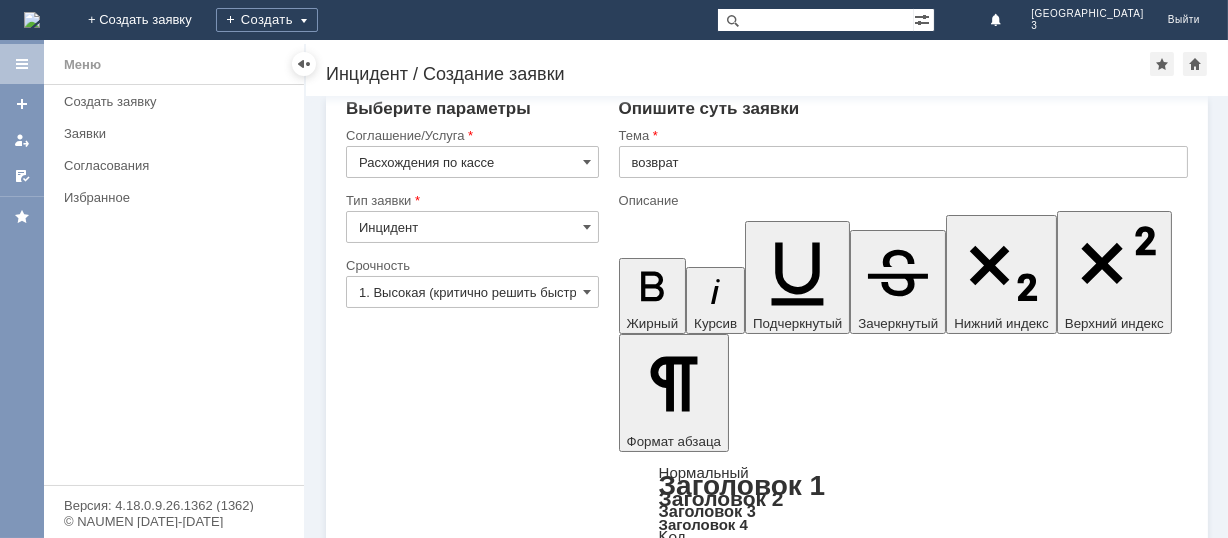 click on "Здравствуйте.Вчера по своей ошибки я пробила чек за наличный расчет.Помогите пожалуйста исправить эту ошибку.У меня теперь расхождение по кассе" at bounding box center [781, 4647] 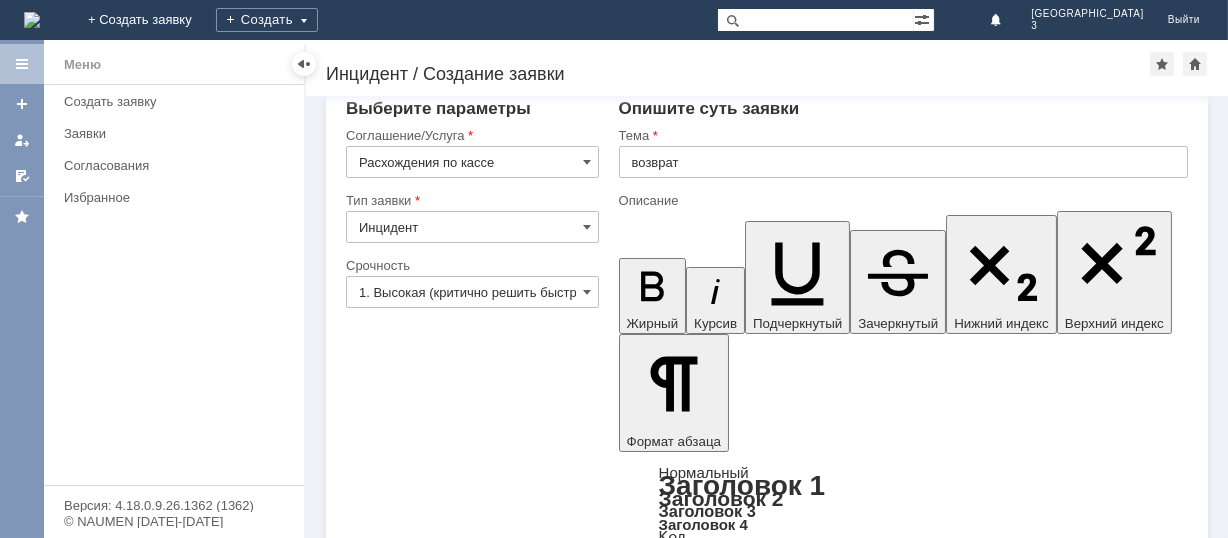 click on "Добавить файл" at bounding box center [695, 4784] 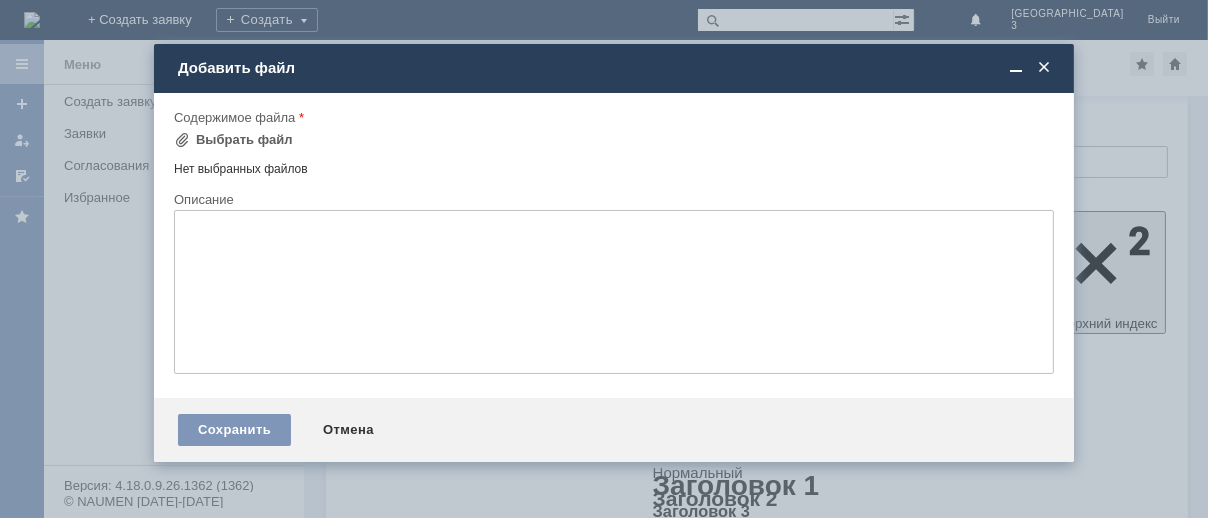 click at bounding box center [1044, 68] 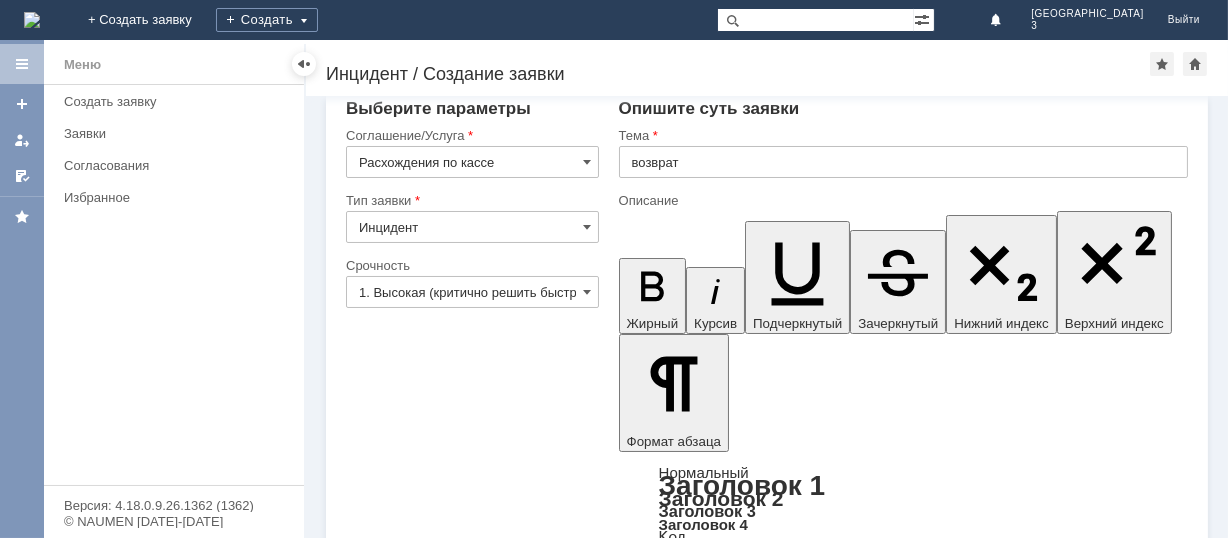 click on "Здравствуйте.Вчера по своей ошибки я пробила чек за наличный расчет.Помогите пожалуйста исправить эту ошибку.У меня теперь расхождение по кассе на 931р." at bounding box center (781, 4647) 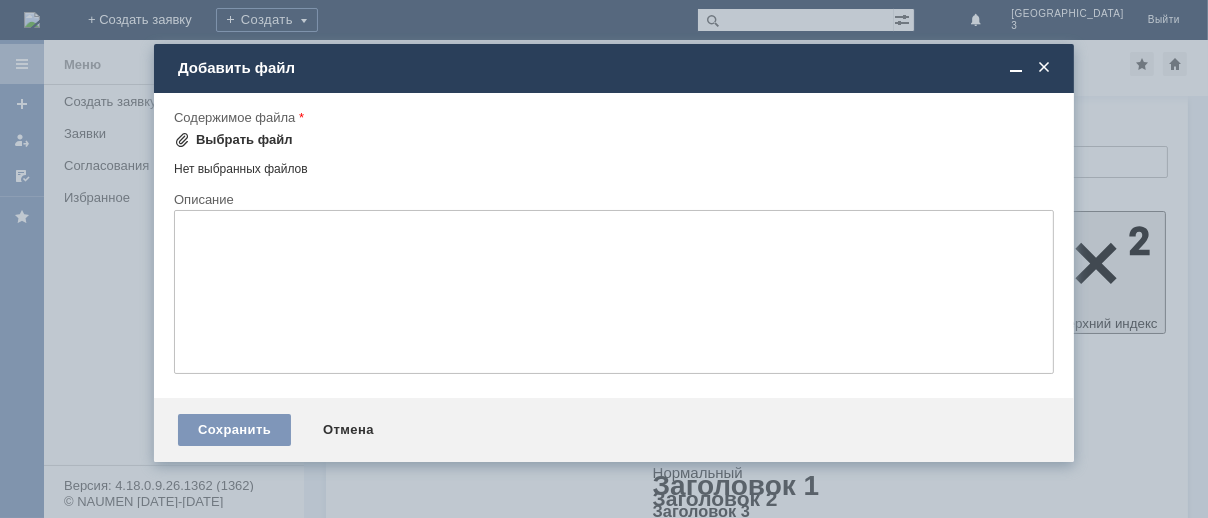 click on "Выбрать файл" at bounding box center [244, 140] 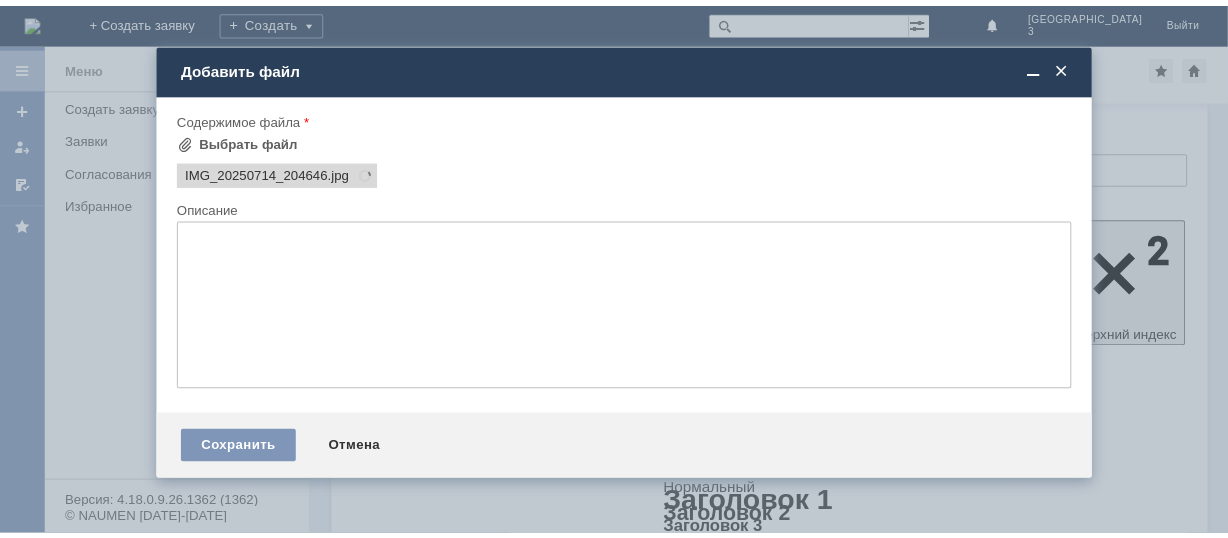 scroll, scrollTop: 0, scrollLeft: 0, axis: both 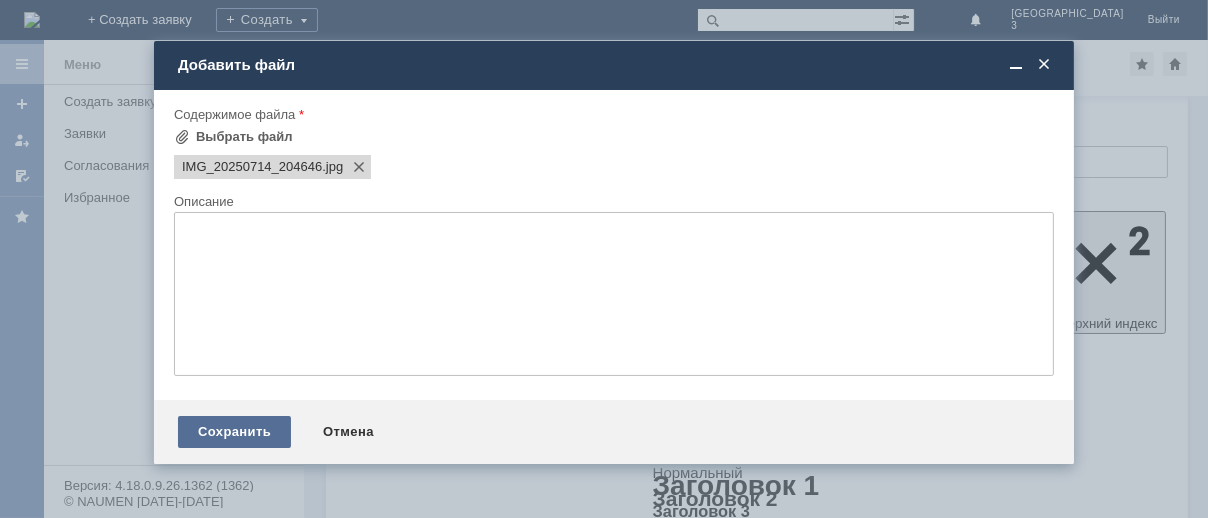 click on "Сохранить" at bounding box center [234, 432] 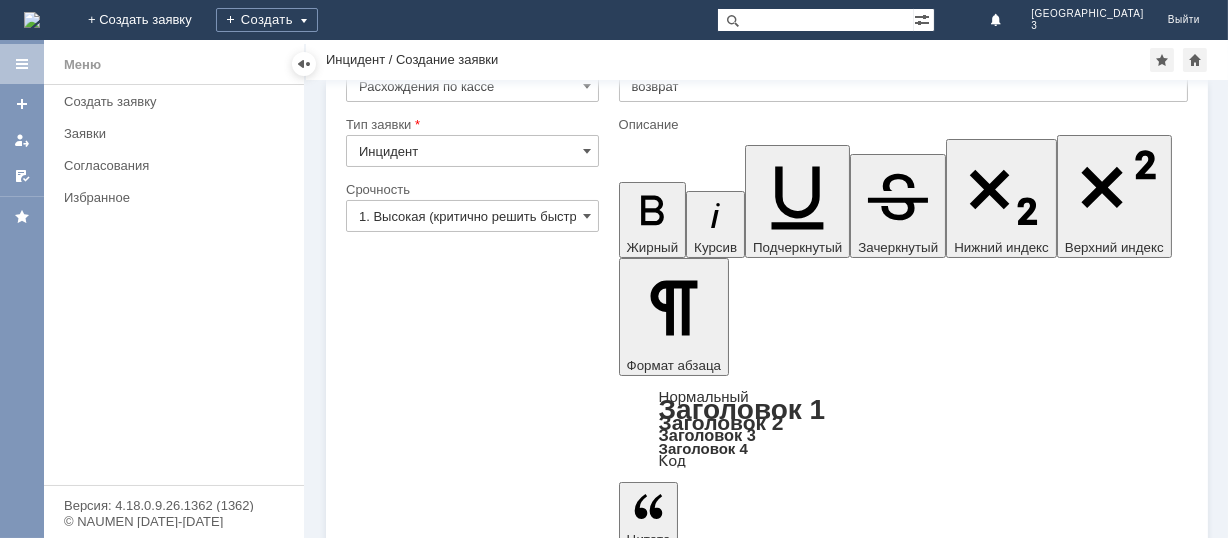 scroll, scrollTop: 80, scrollLeft: 0, axis: vertical 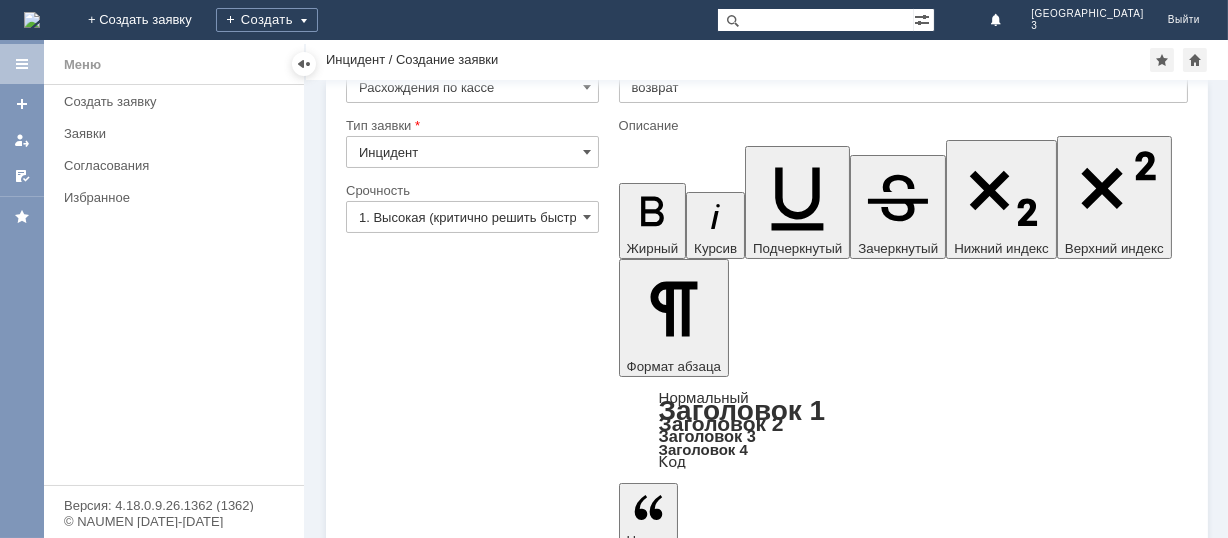 click on "Сохранить" at bounding box center [406, 4839] 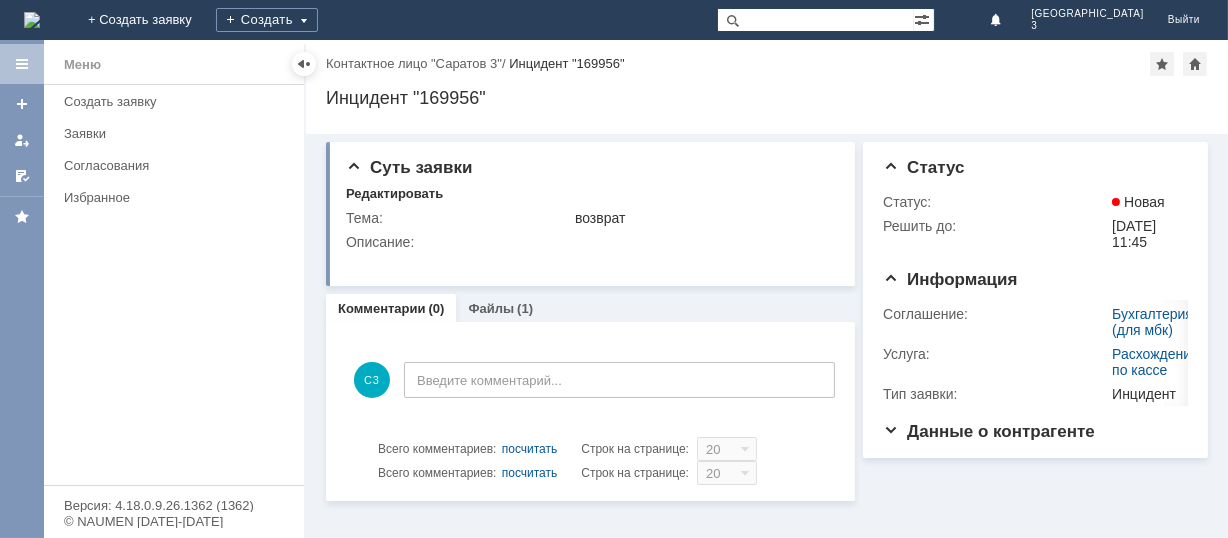 scroll, scrollTop: 0, scrollLeft: 0, axis: both 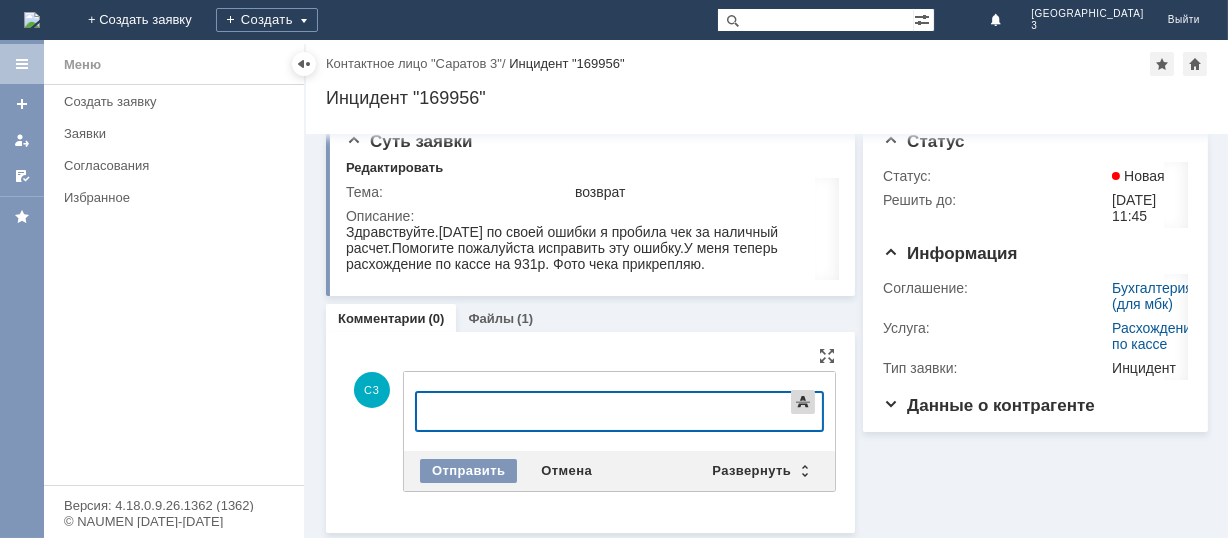 click at bounding box center [803, 402] 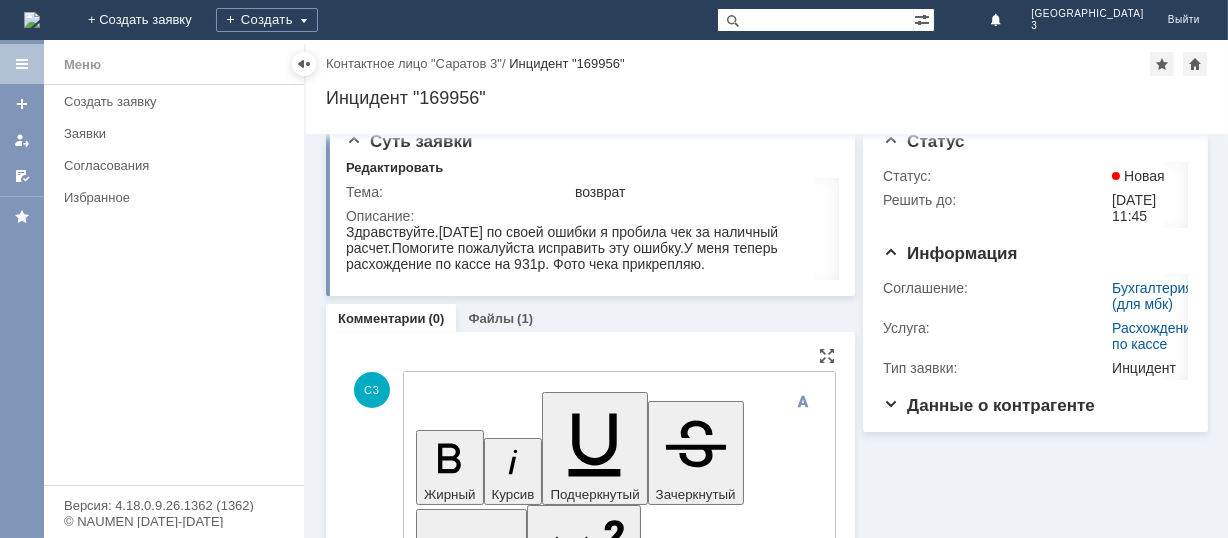 click 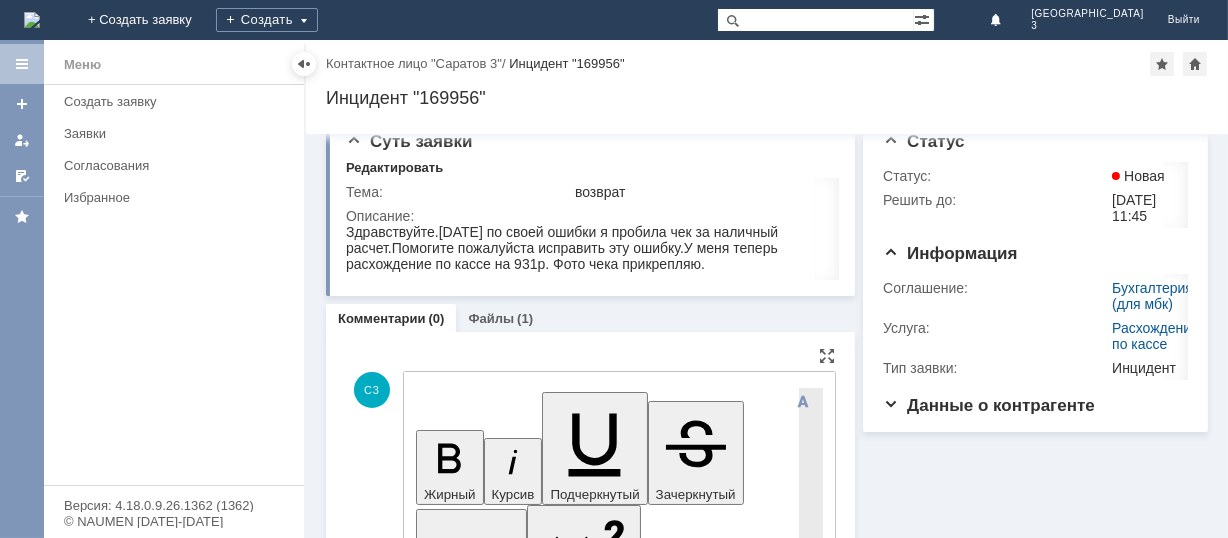 scroll, scrollTop: 0, scrollLeft: 0, axis: both 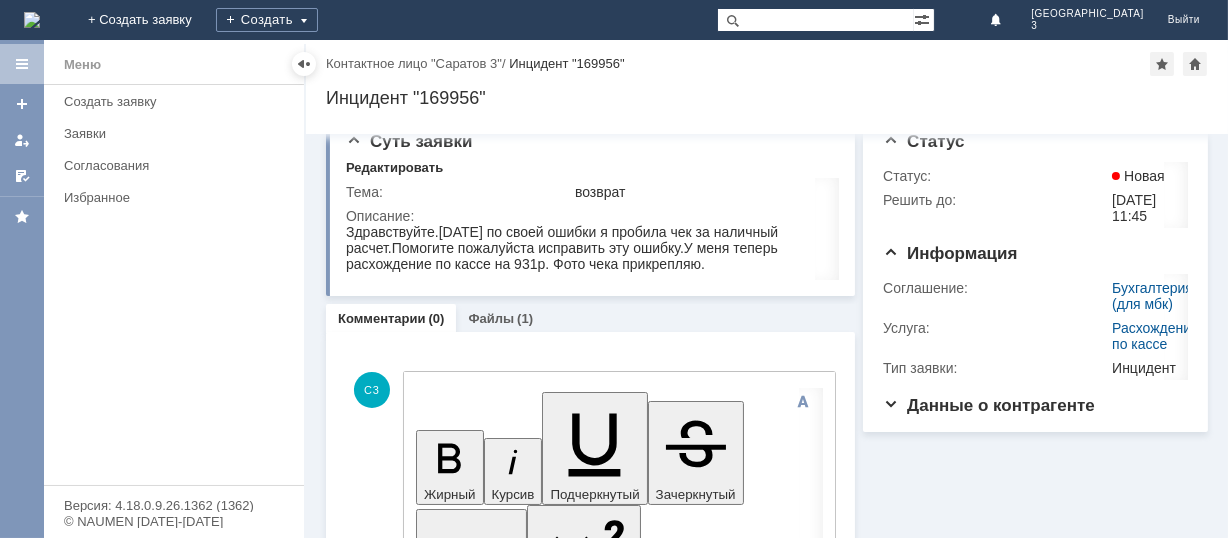 click on "Информация Статус Статус: Новая Решить до: 18.07.2025 11:45 Информация Соглашение: Бухгалтерия (для мбк) Услуга: Расхождения по кассе Тип заявки: Инцидент Данные о контрагенте Контактное лицо: Саратов 3 Контактный e-mail: saratov3@bykosmetika.ru Контактный телефон: +7 (951) 717 9978" at bounding box center [1031, 2313] 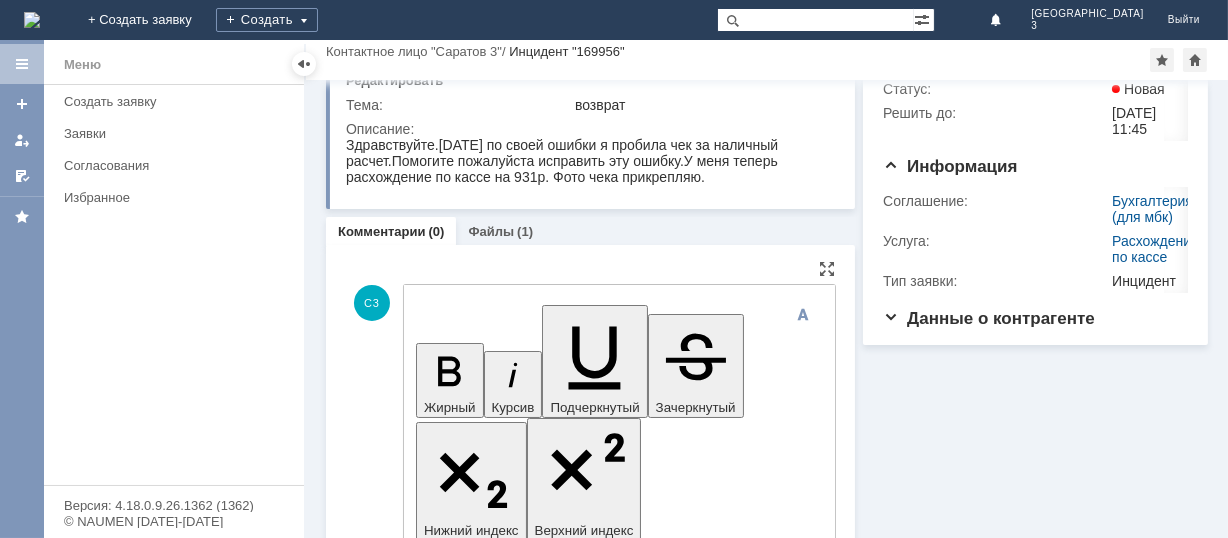 scroll, scrollTop: 58, scrollLeft: 0, axis: vertical 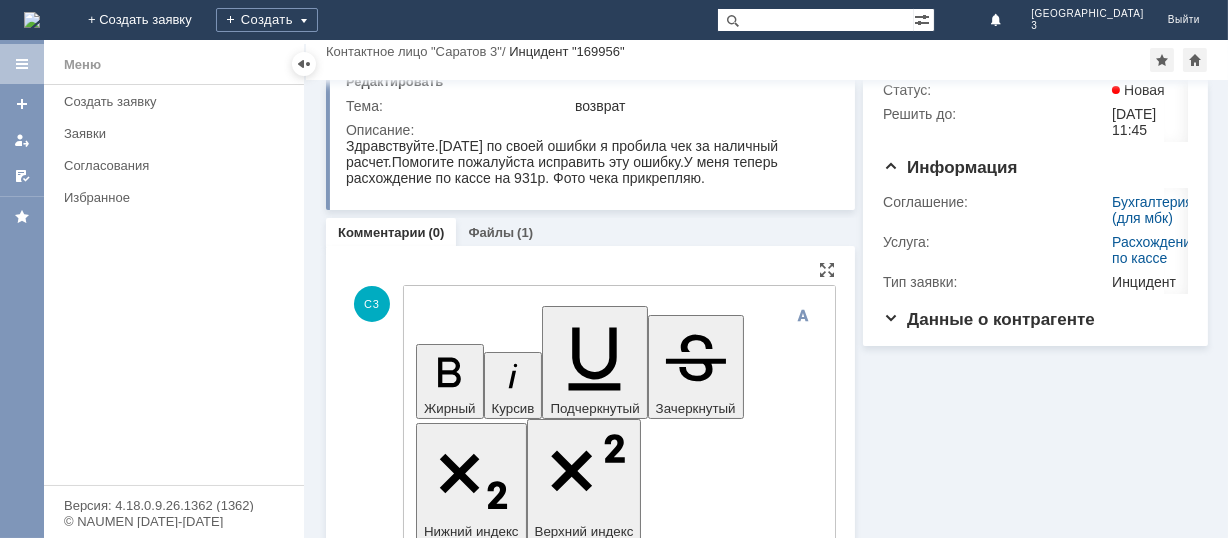 click on "Отправить" at bounding box center (468, 4251) 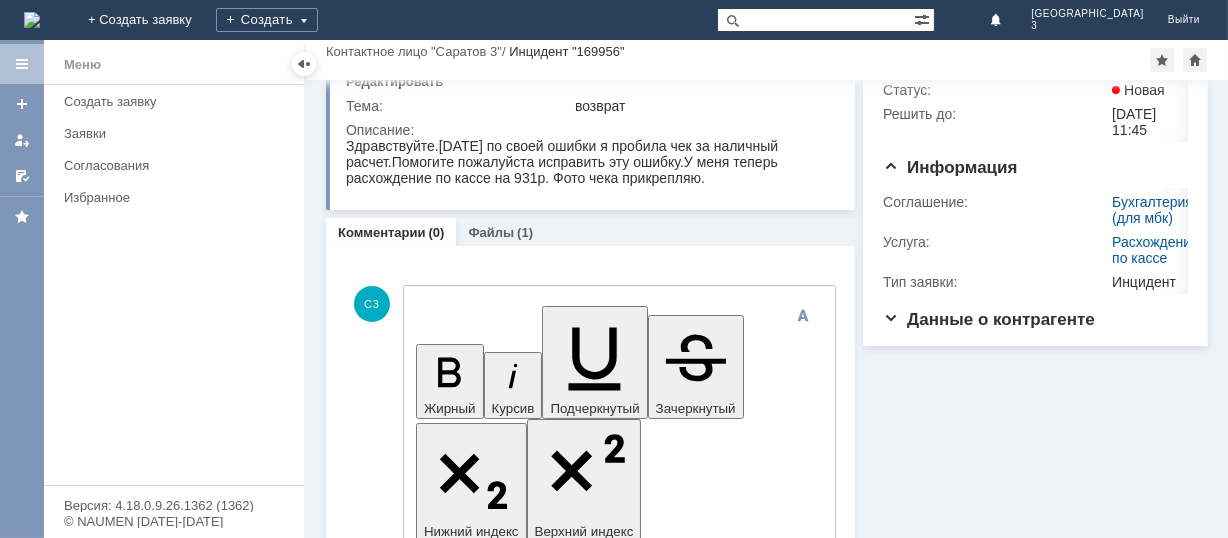 scroll, scrollTop: 0, scrollLeft: 0, axis: both 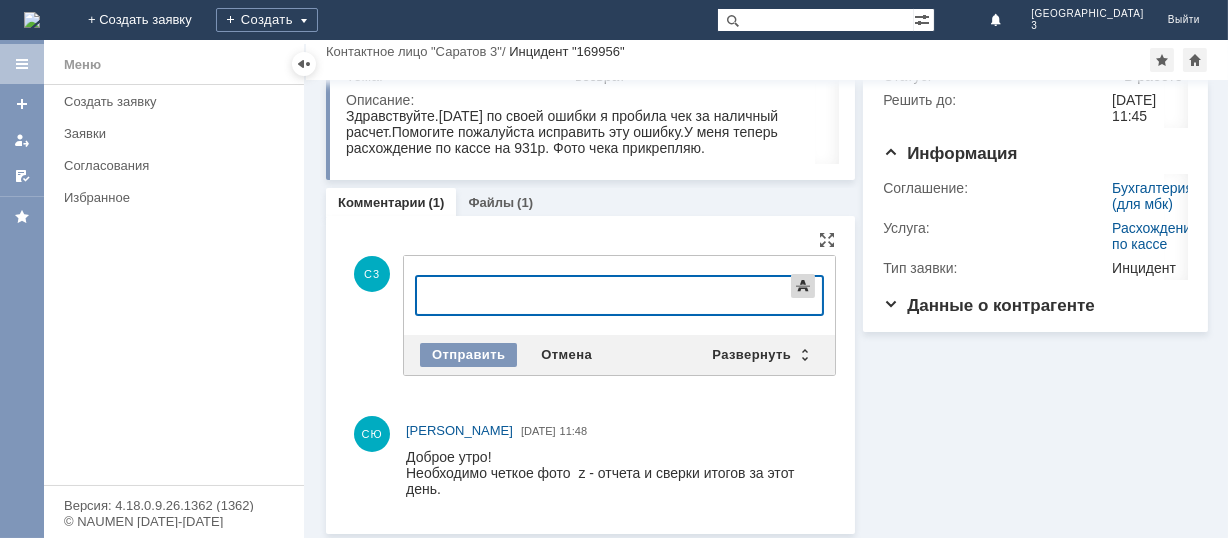 click at bounding box center (803, 286) 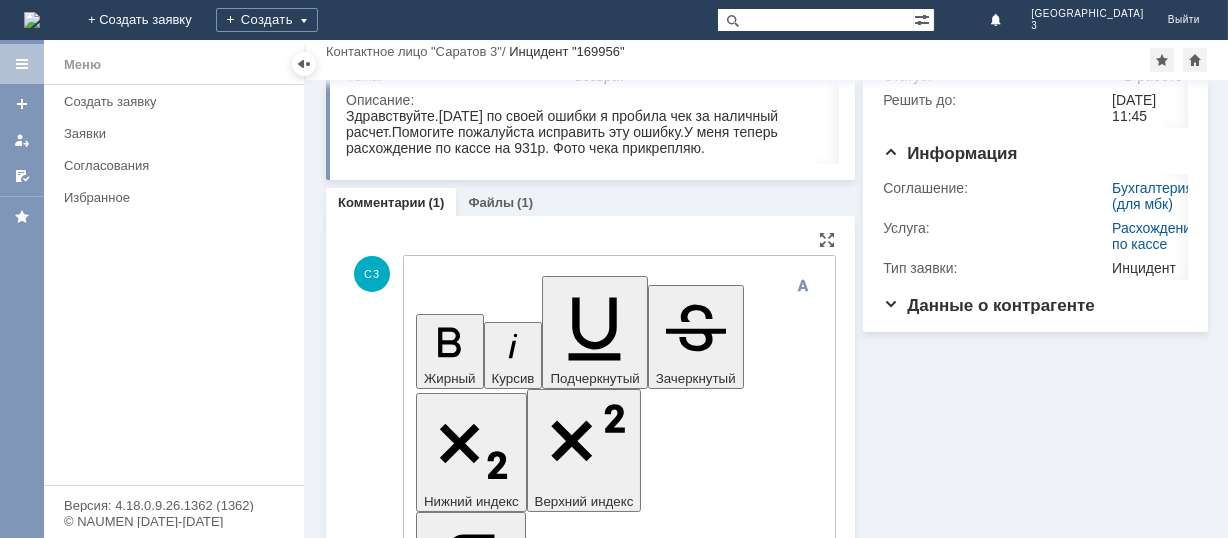 click 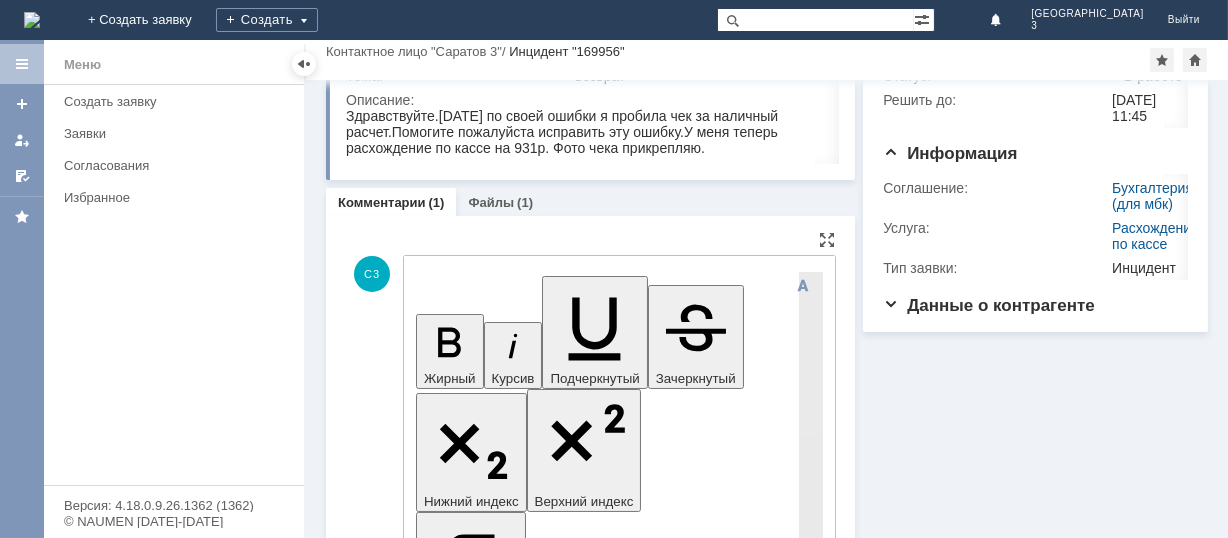 click 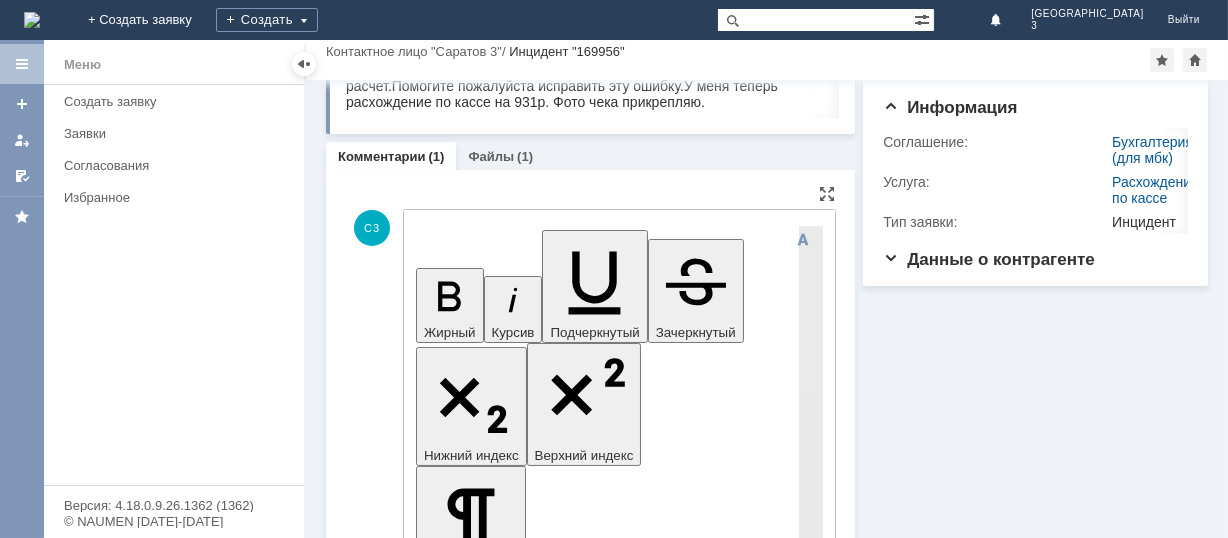 scroll, scrollTop: 159, scrollLeft: 0, axis: vertical 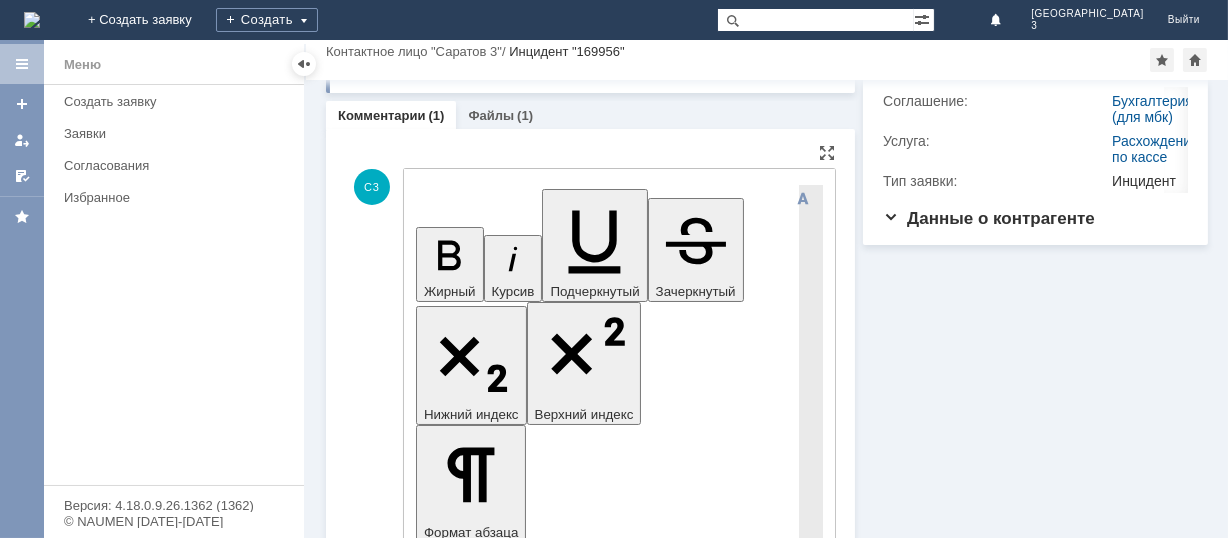 click 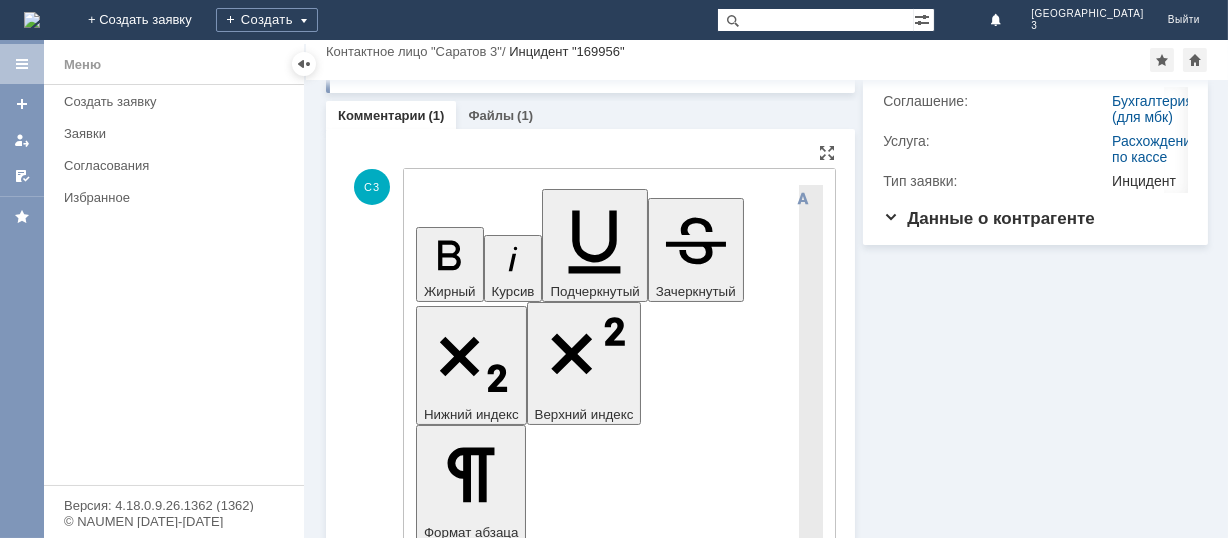 click 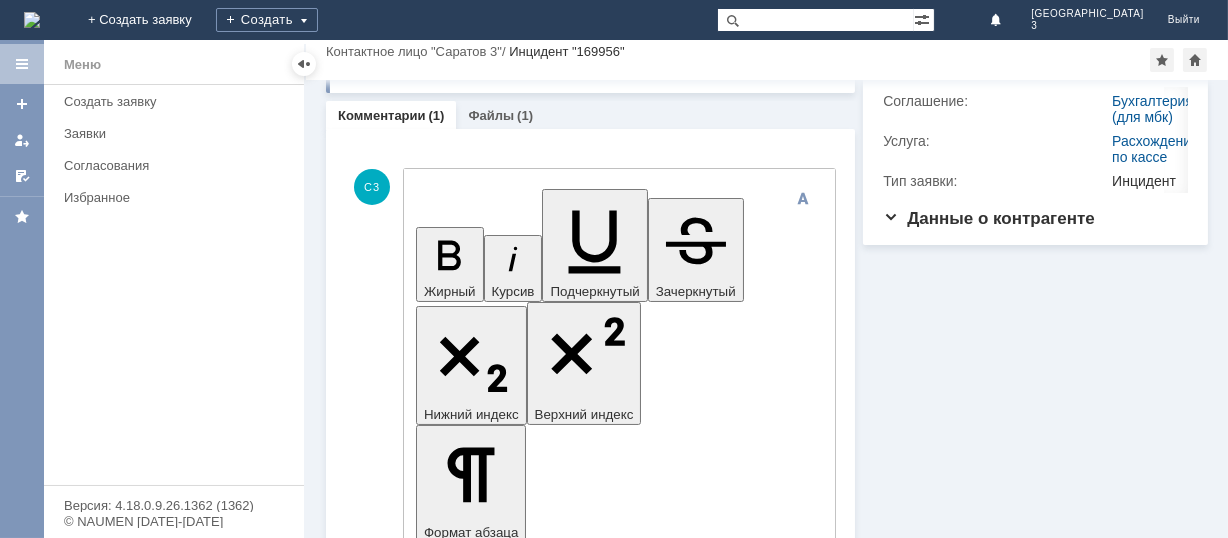 scroll, scrollTop: 424, scrollLeft: 0, axis: vertical 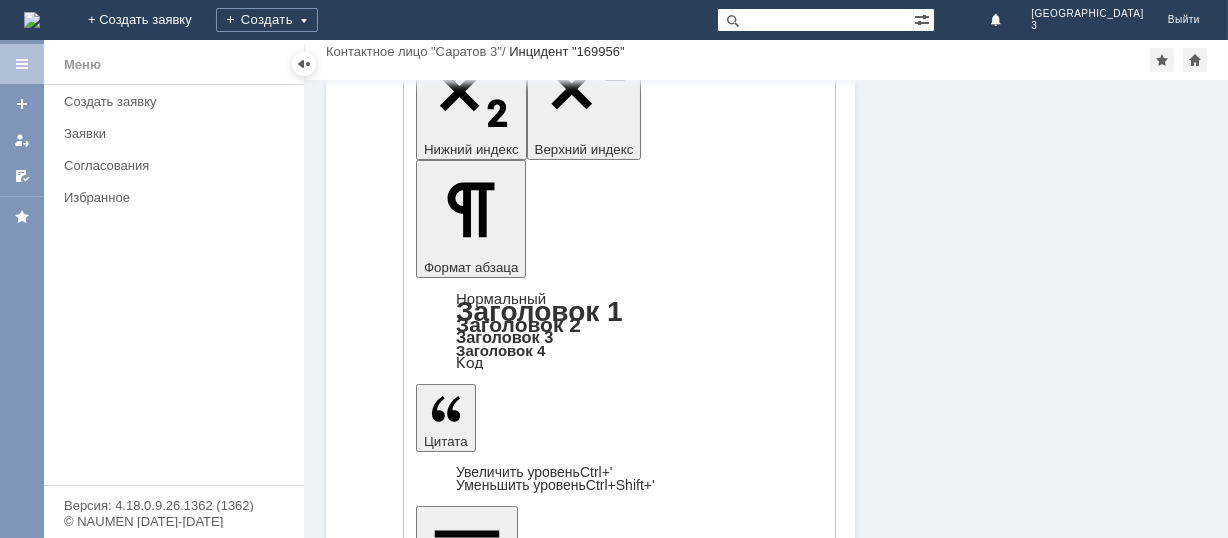 click on "Отправить" at bounding box center [468, 4540] 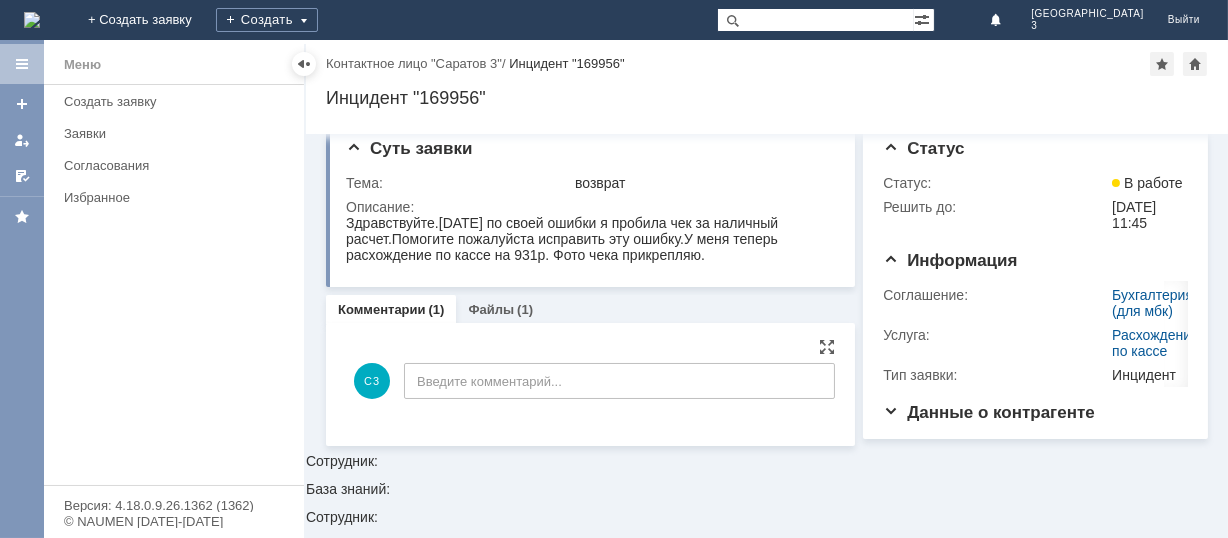 scroll, scrollTop: 0, scrollLeft: 0, axis: both 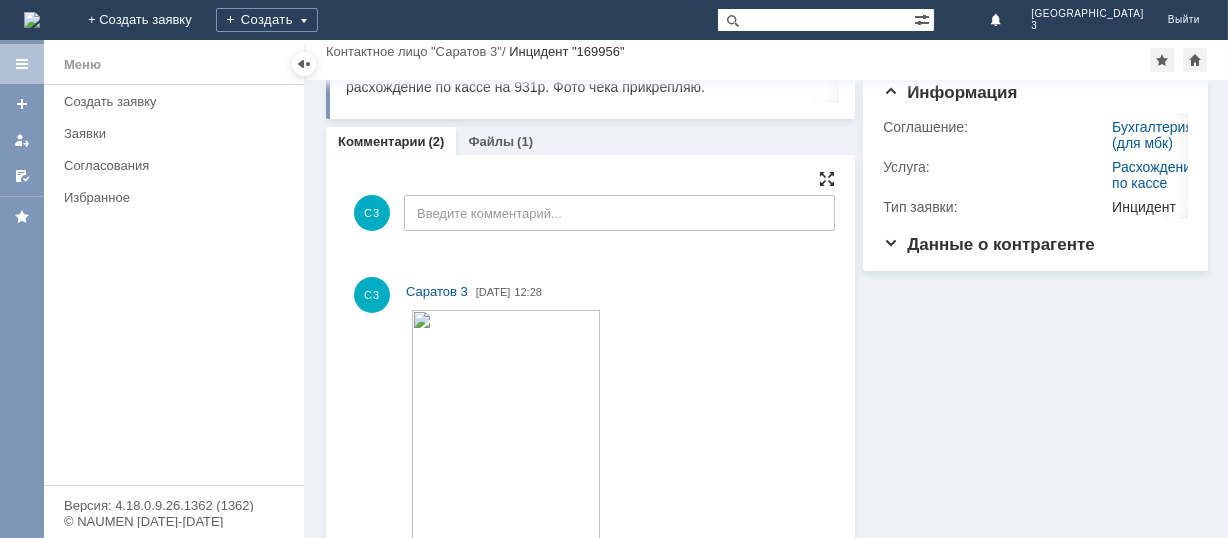 click at bounding box center [827, 179] 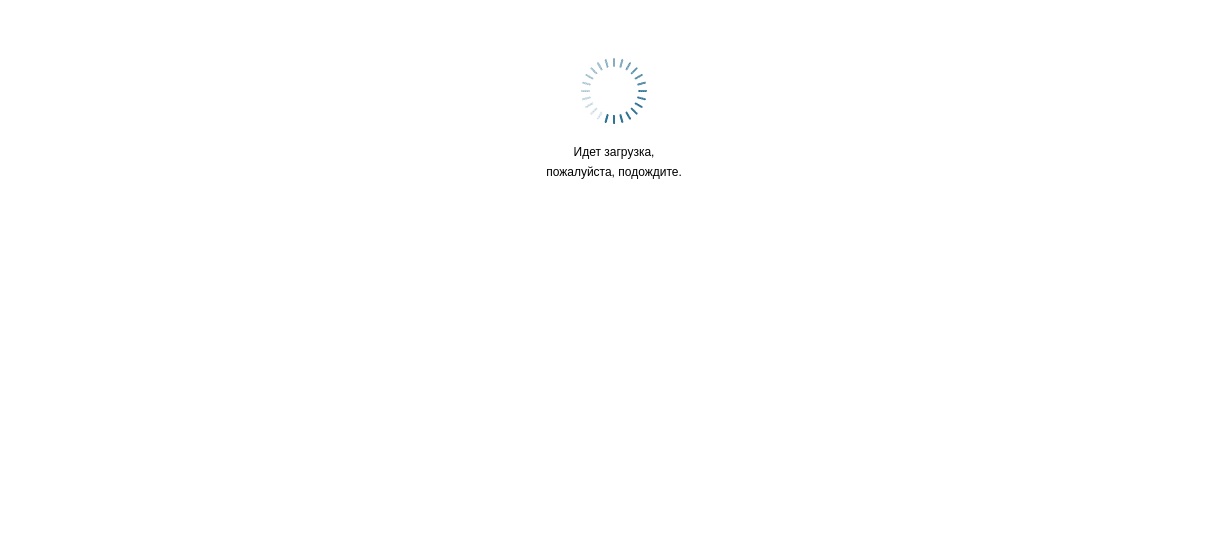scroll, scrollTop: 0, scrollLeft: 0, axis: both 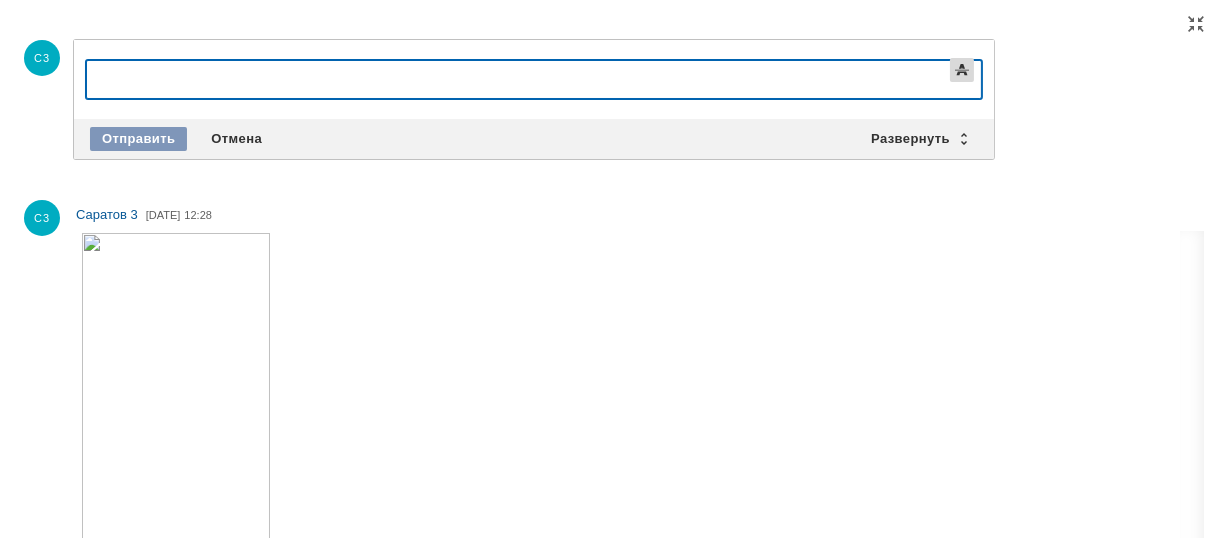 click at bounding box center (962, 70) 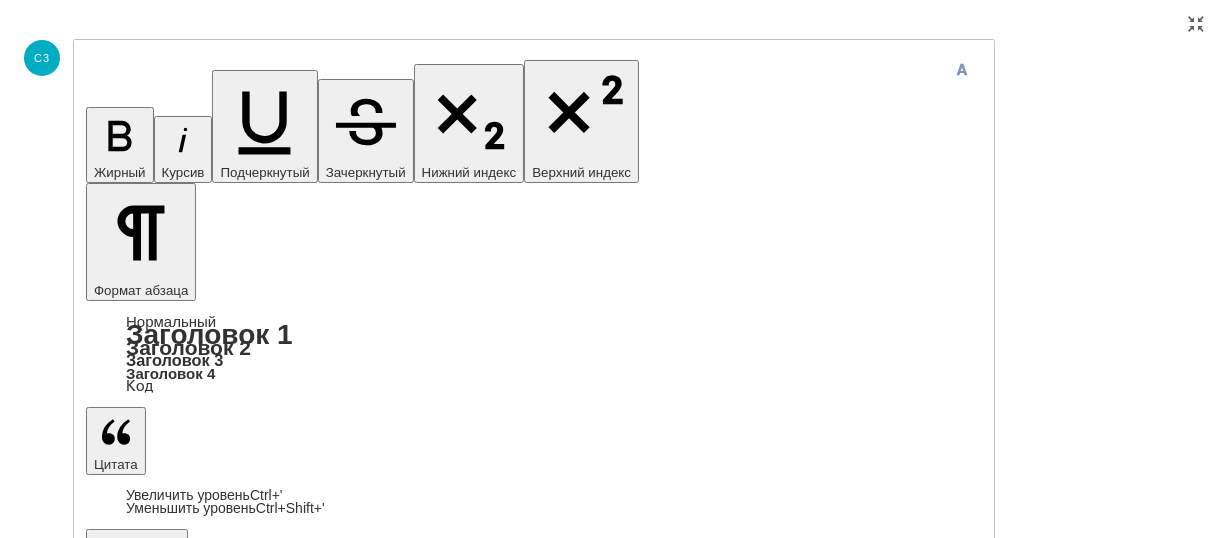 click 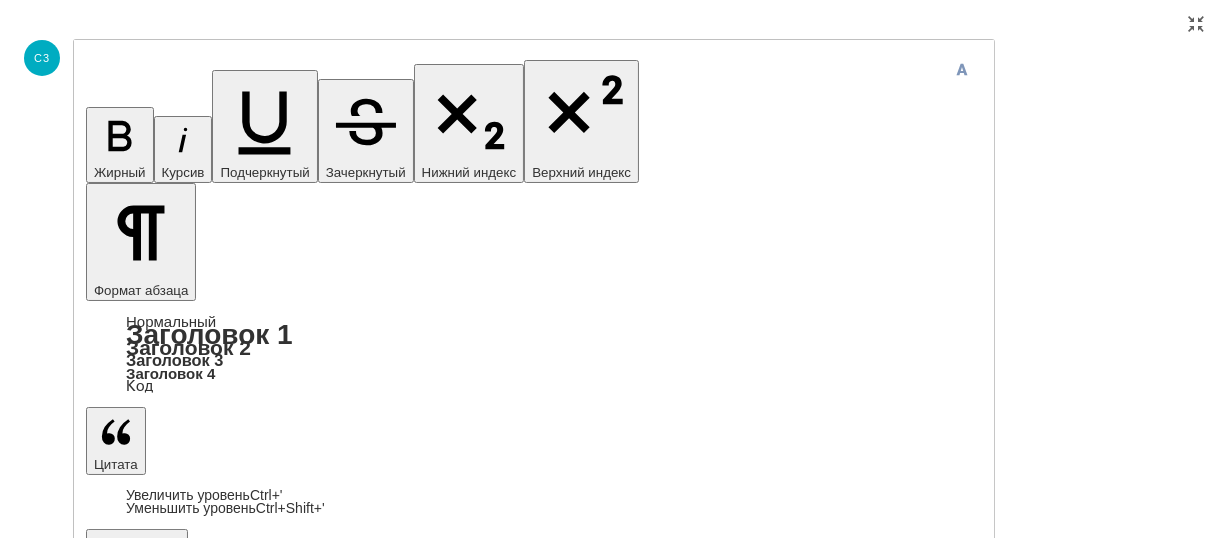 click at bounding box center [212, 5731] 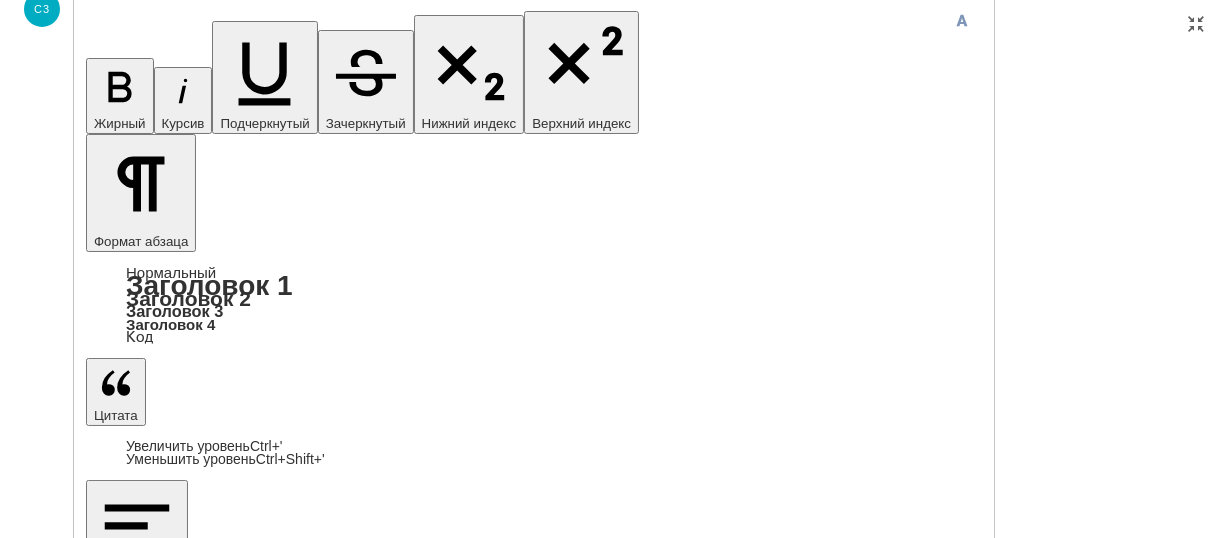 scroll, scrollTop: 0, scrollLeft: 0, axis: both 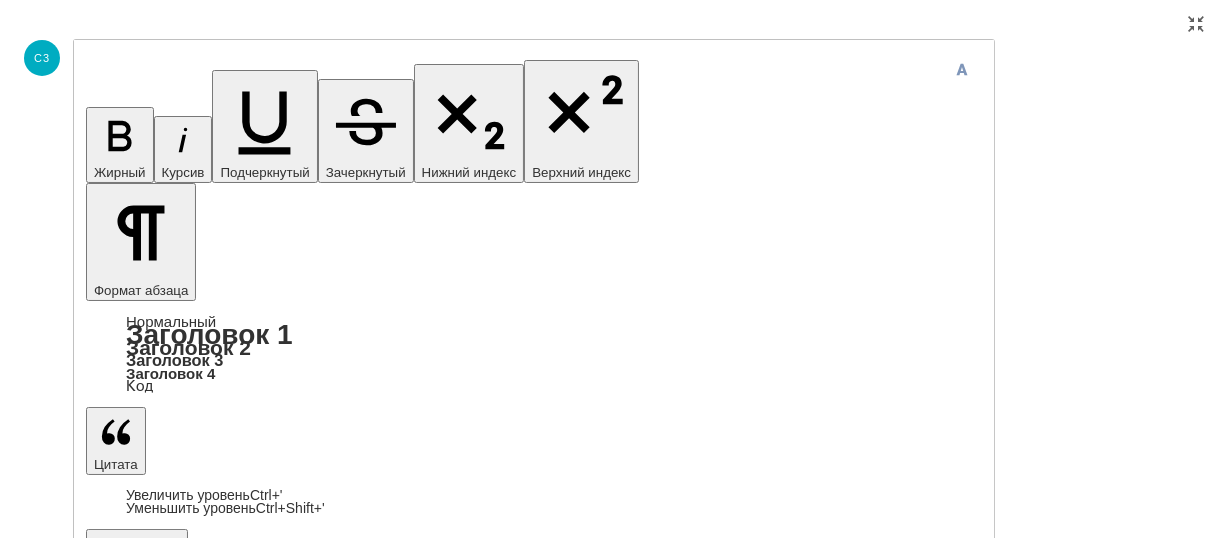 click on "Отмена" at bounding box center (236, 6215) 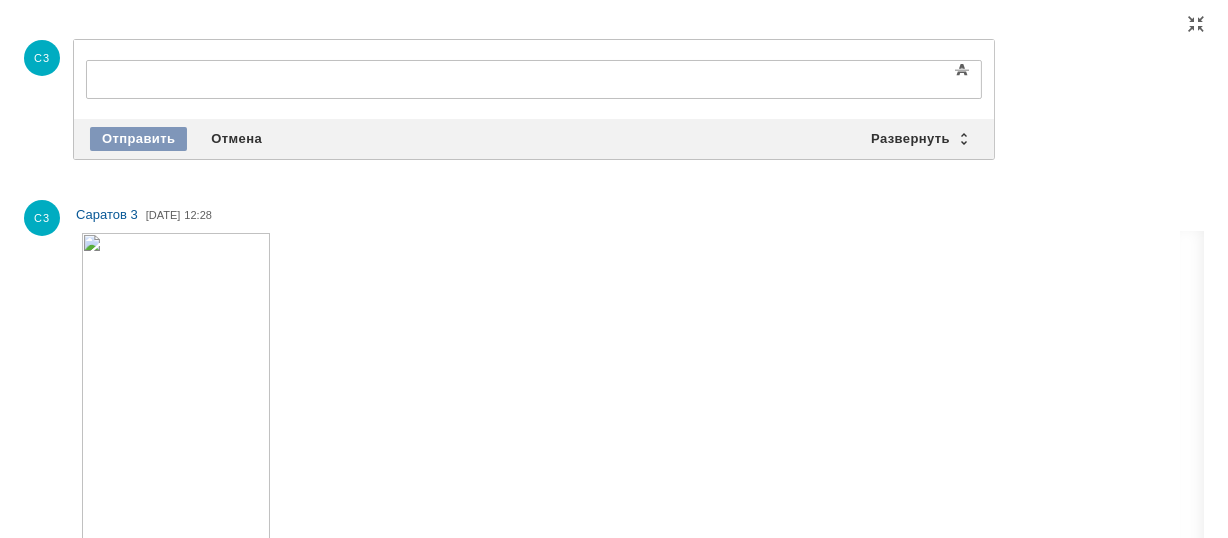 scroll, scrollTop: 0, scrollLeft: 0, axis: both 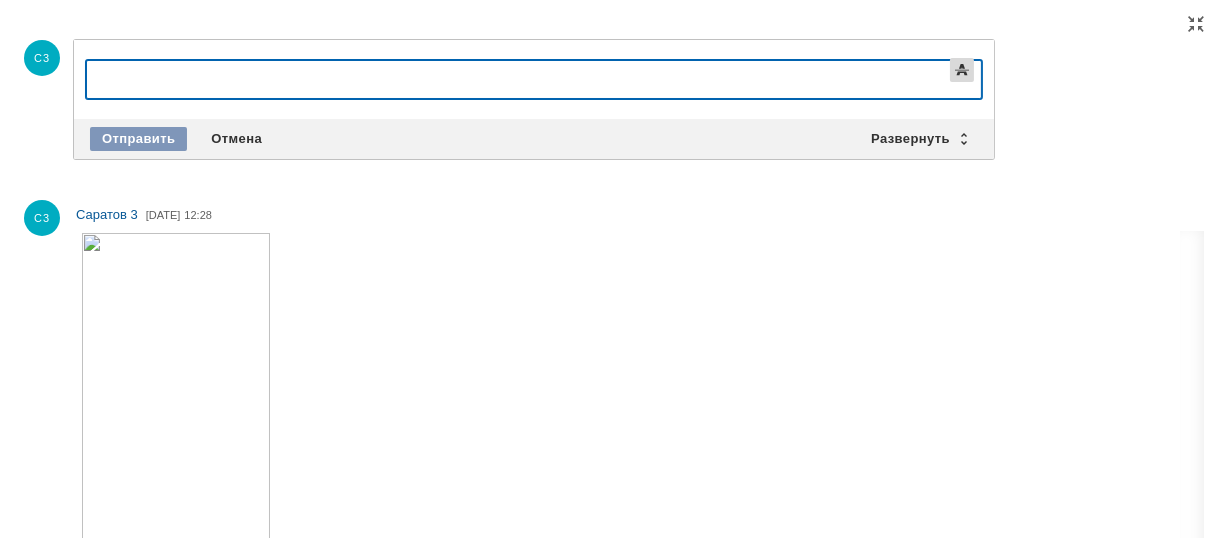 click at bounding box center (962, 70) 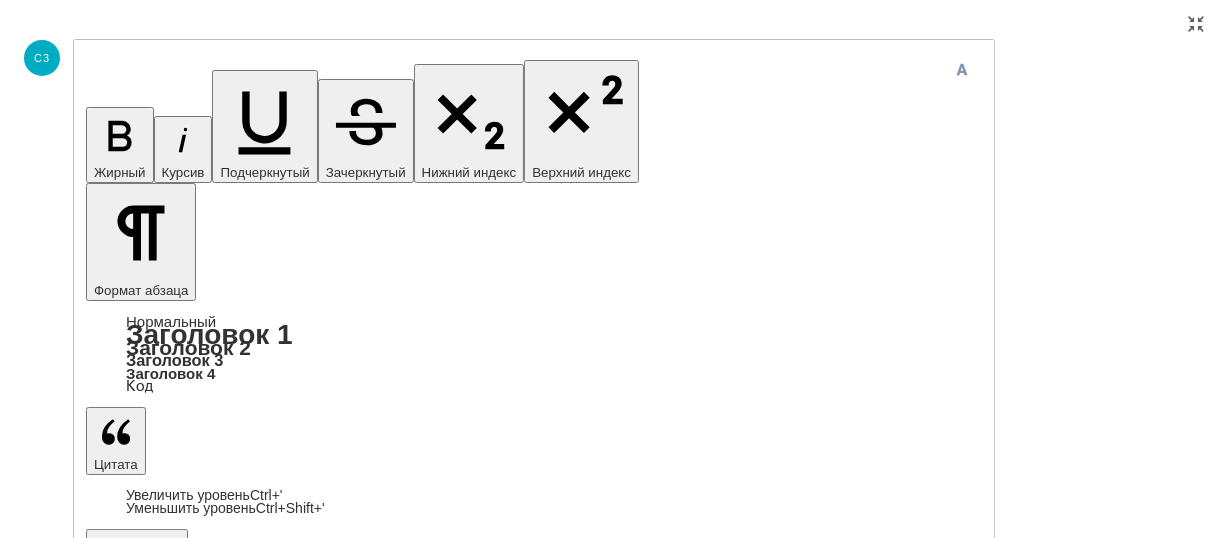 click 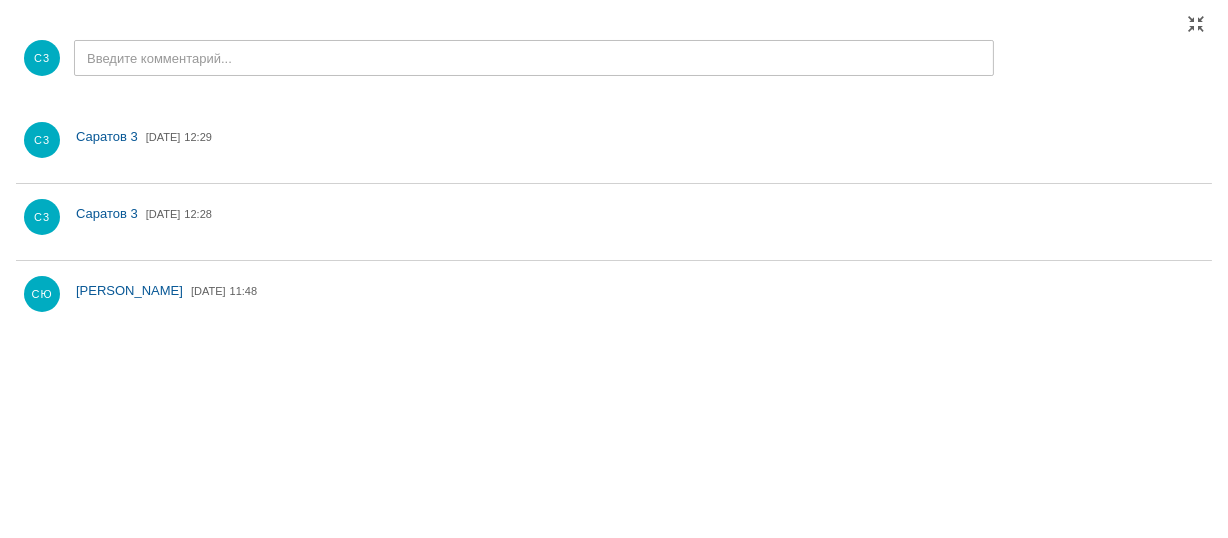 scroll, scrollTop: 0, scrollLeft: 0, axis: both 